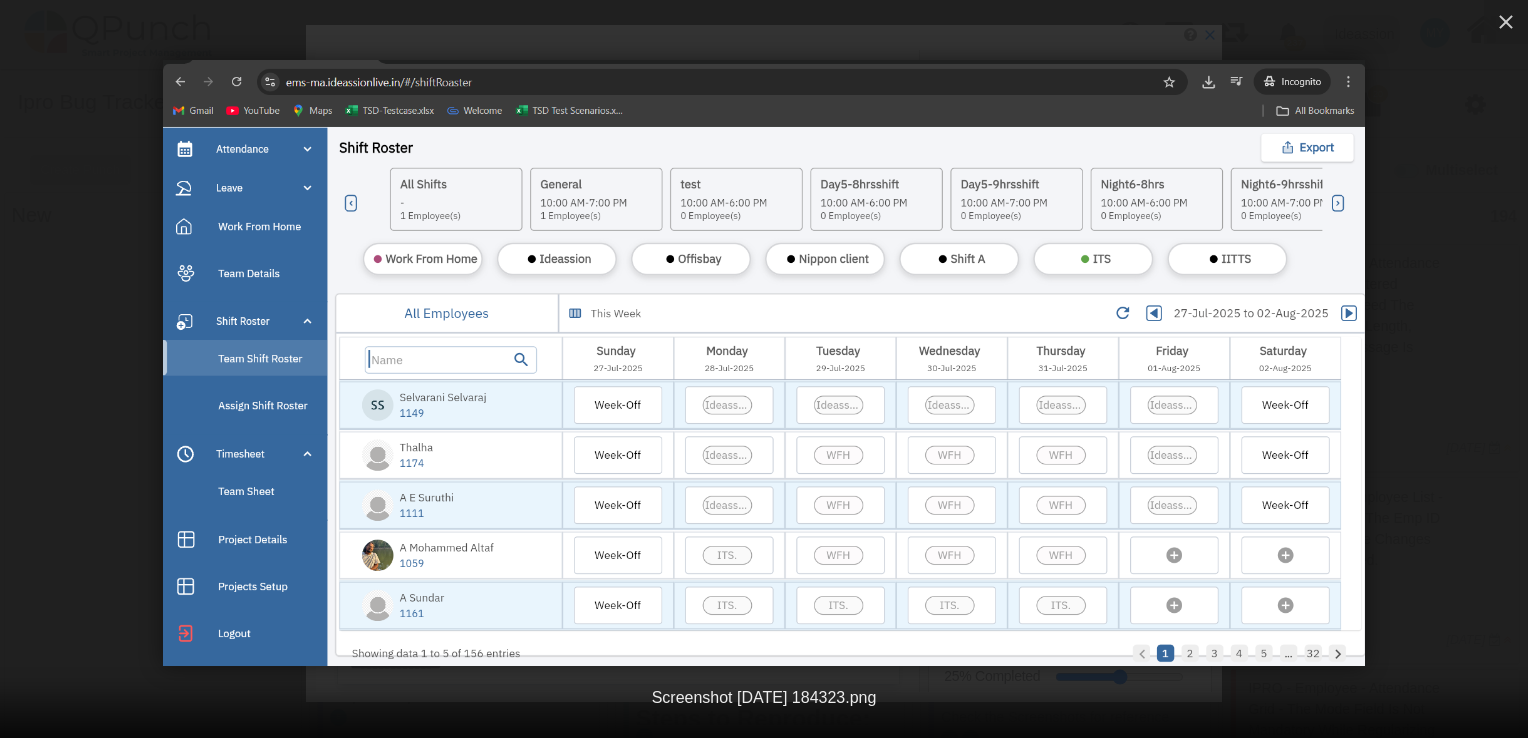 select on "****" 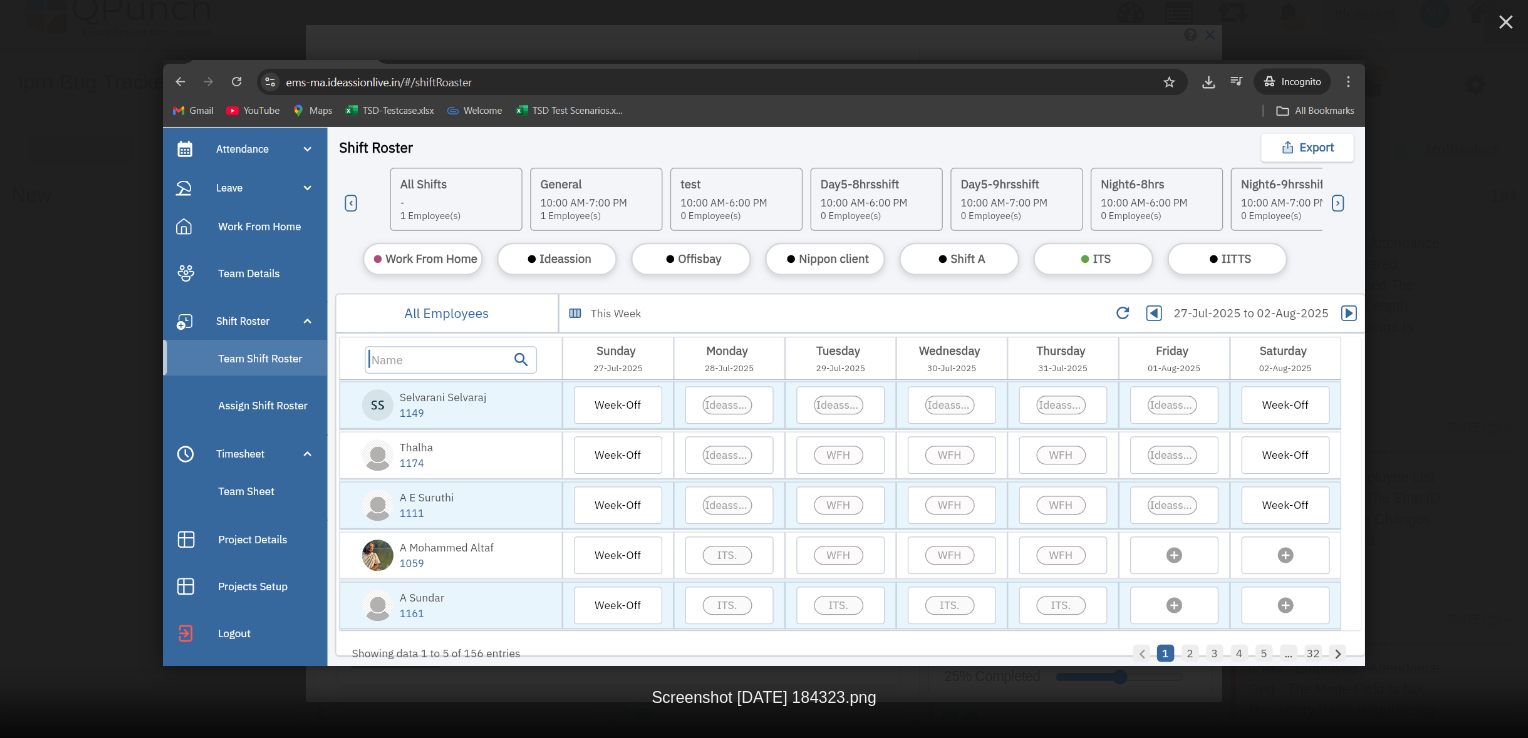 scroll, scrollTop: 20, scrollLeft: 0, axis: vertical 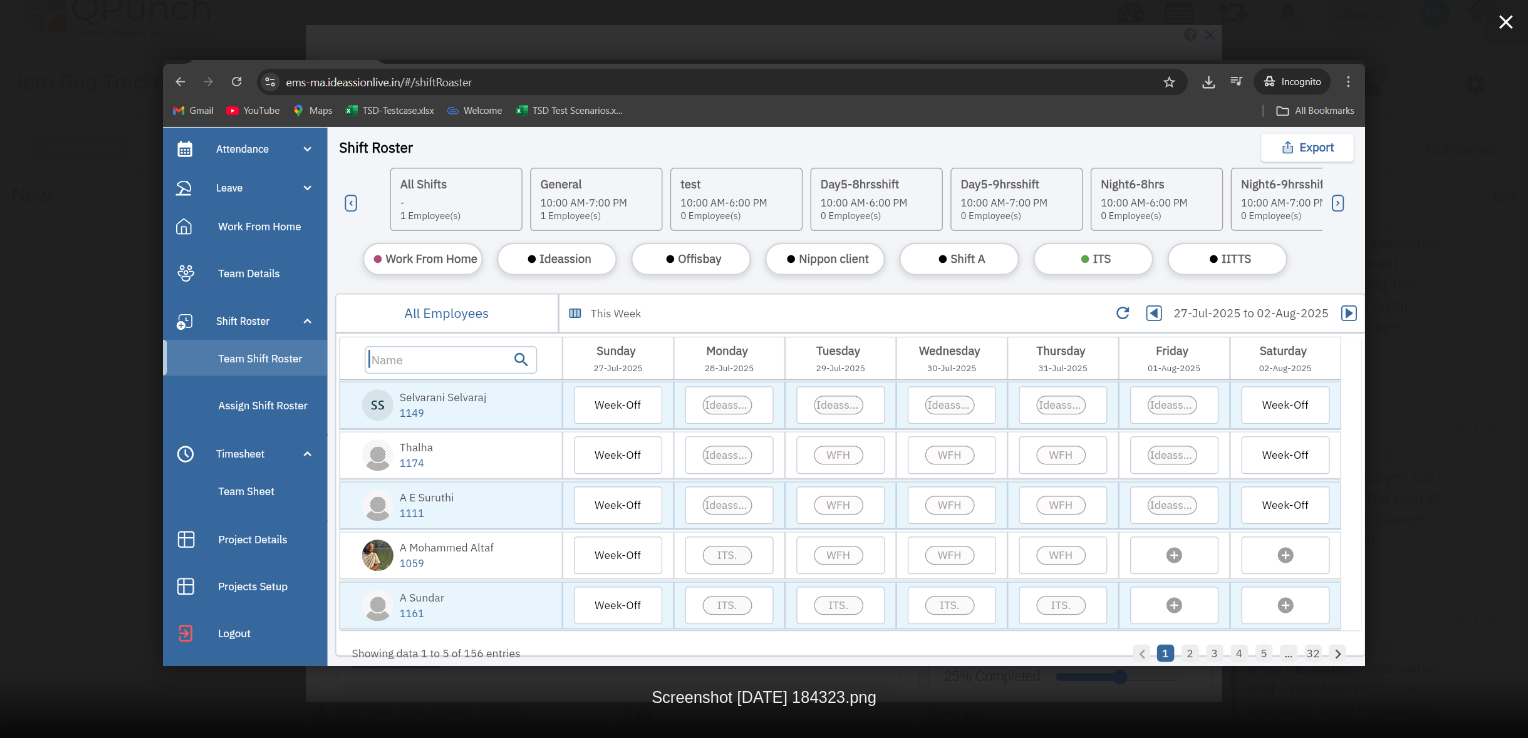 click 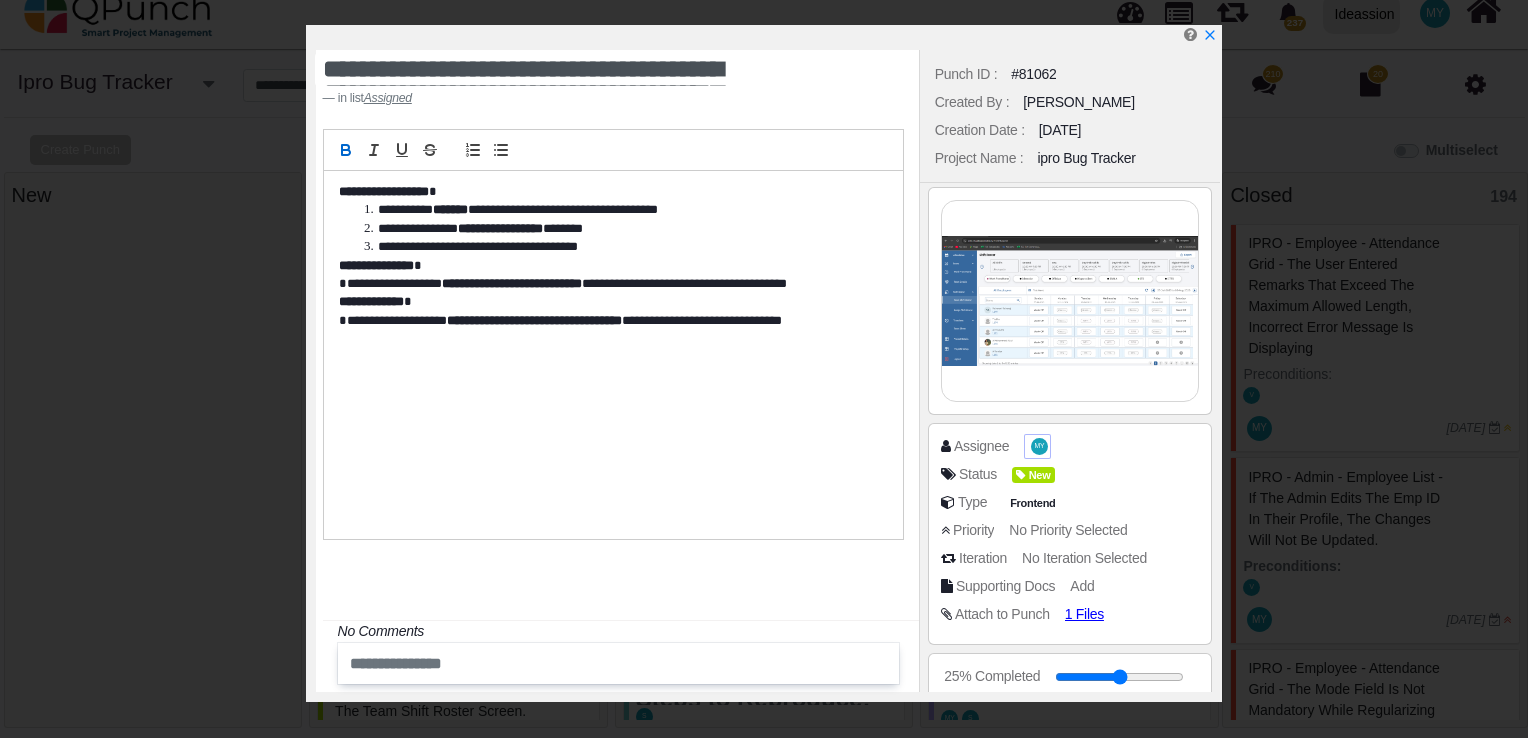 click on "MY" at bounding box center (1037, 446) 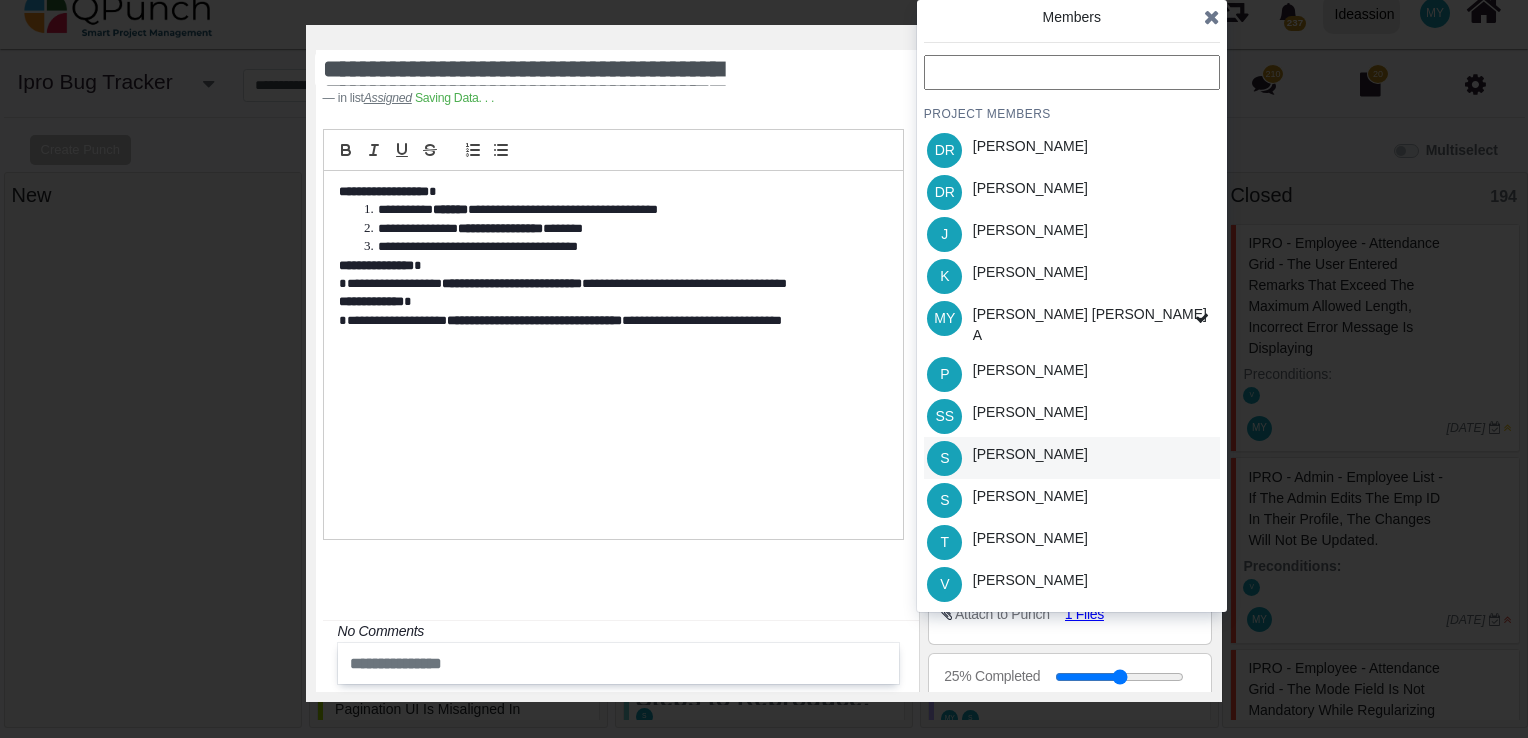 click on "[PERSON_NAME]" at bounding box center [1030, 454] 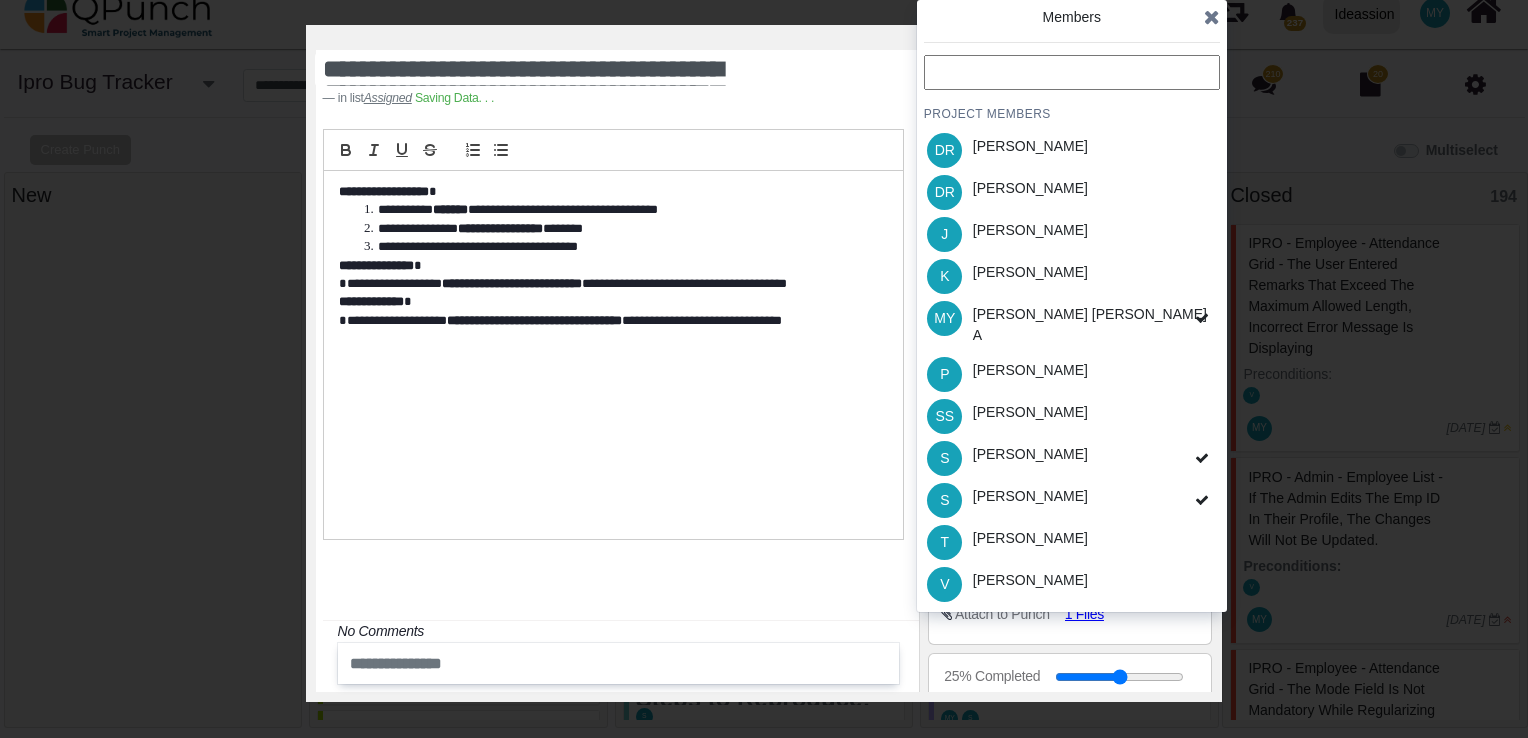 click at bounding box center [1212, 17] 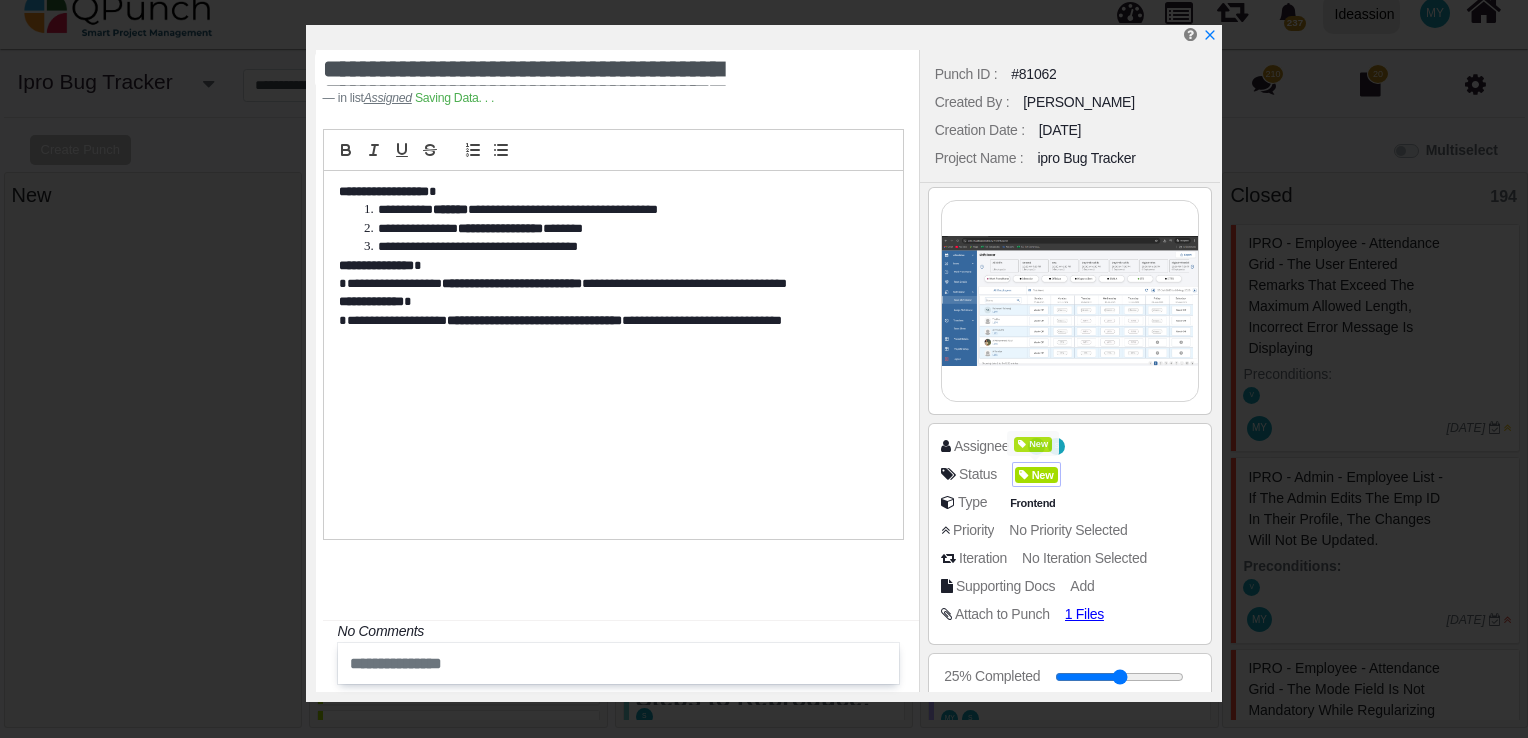 click at bounding box center (1025, 475) 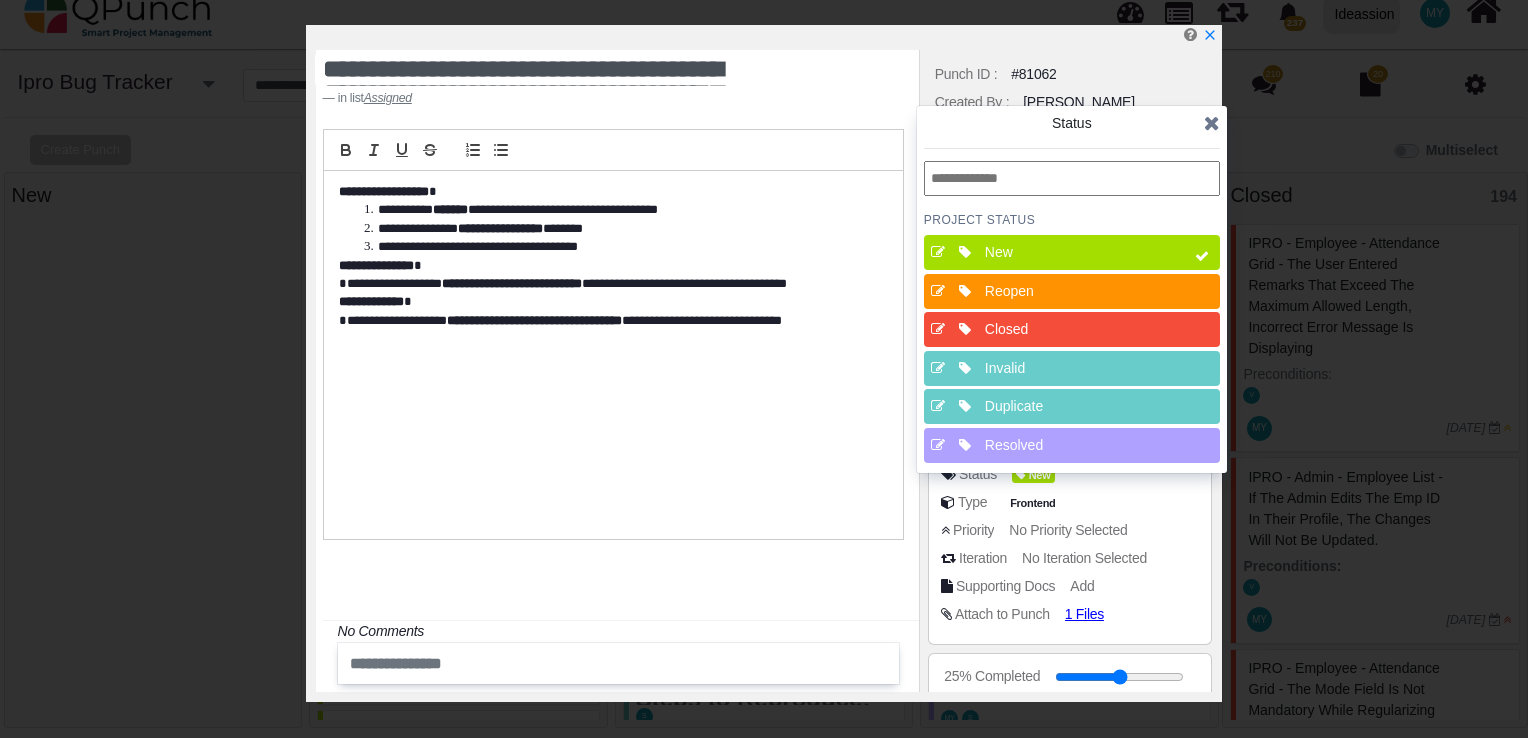 click on "Resolved" at bounding box center [1078, 445] 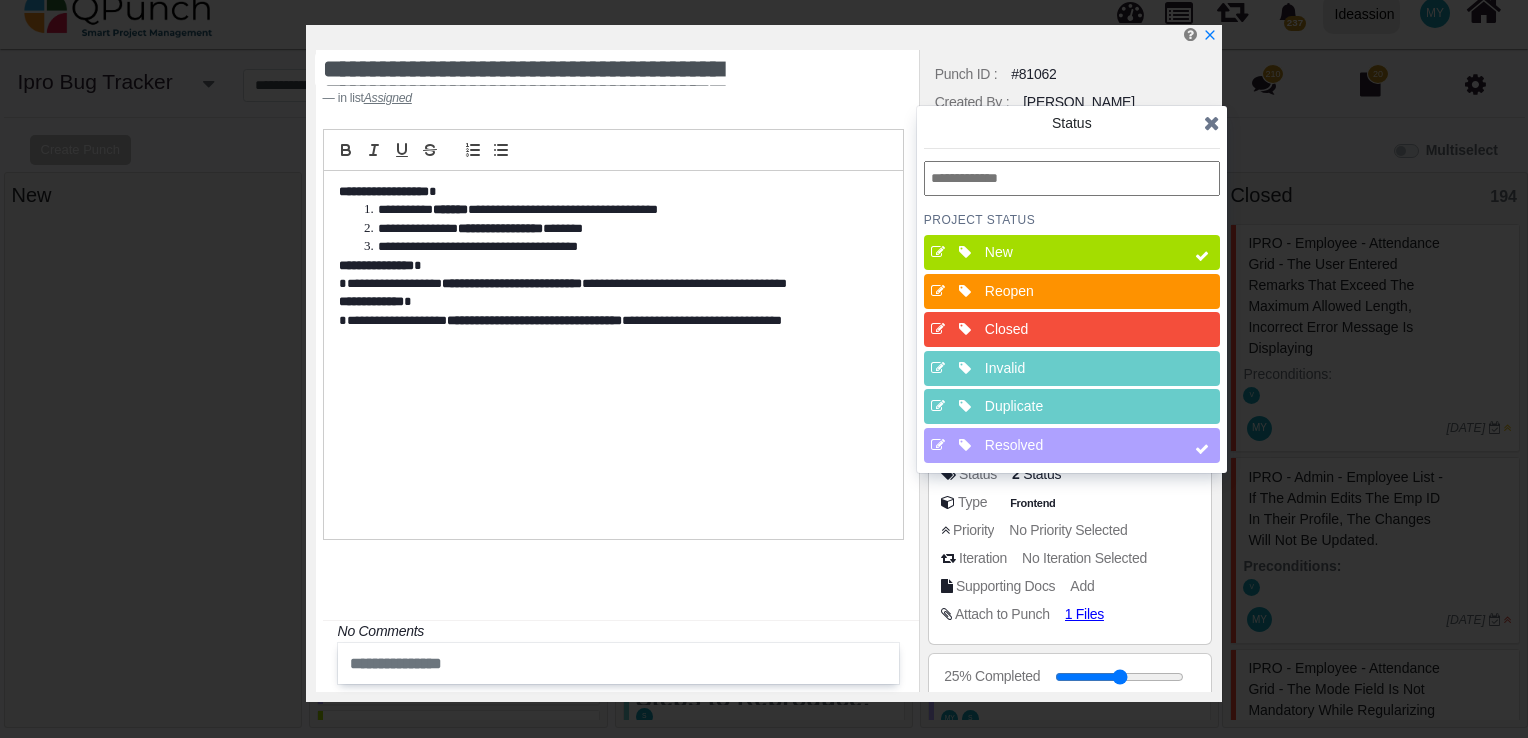 click on "New" at bounding box center [1072, 252] 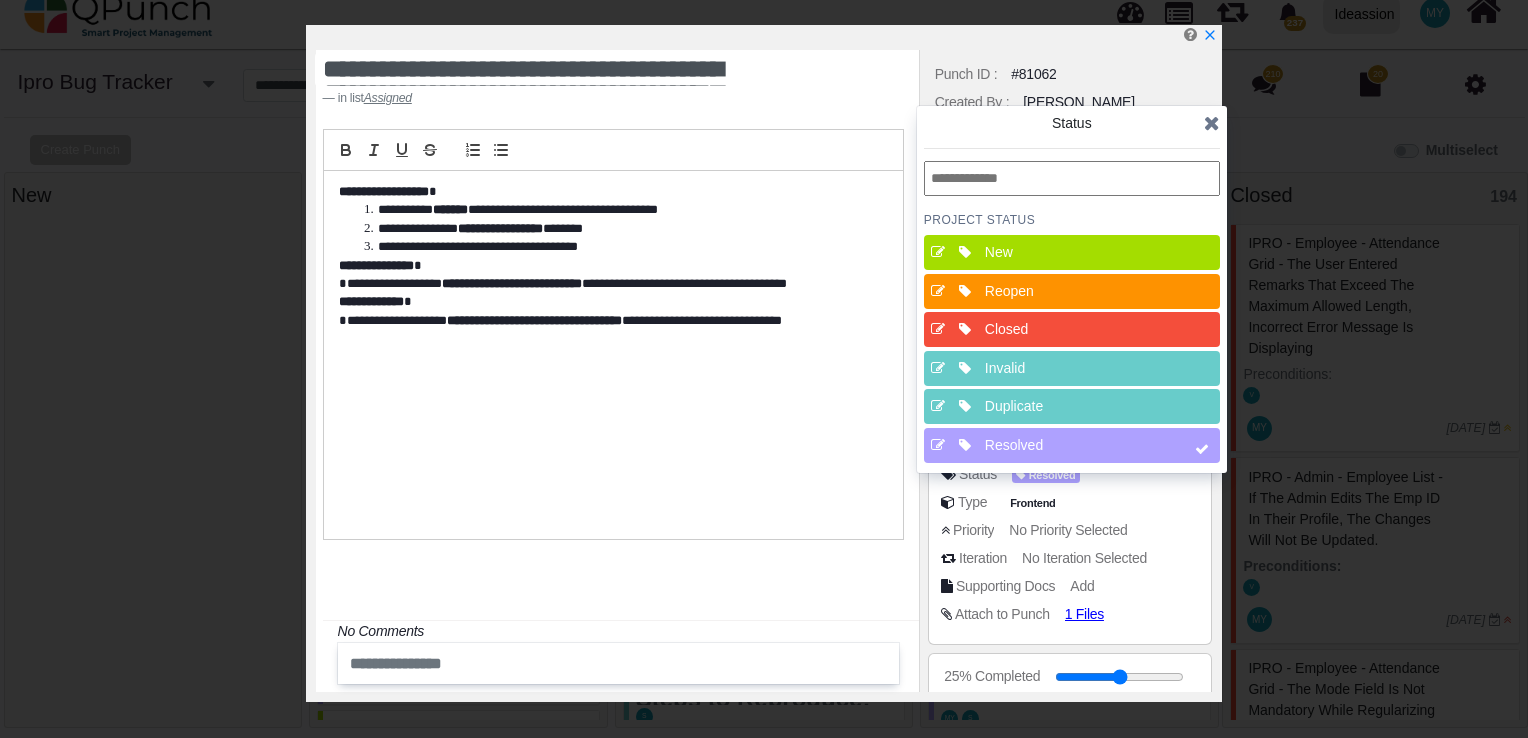 click at bounding box center [1212, 123] 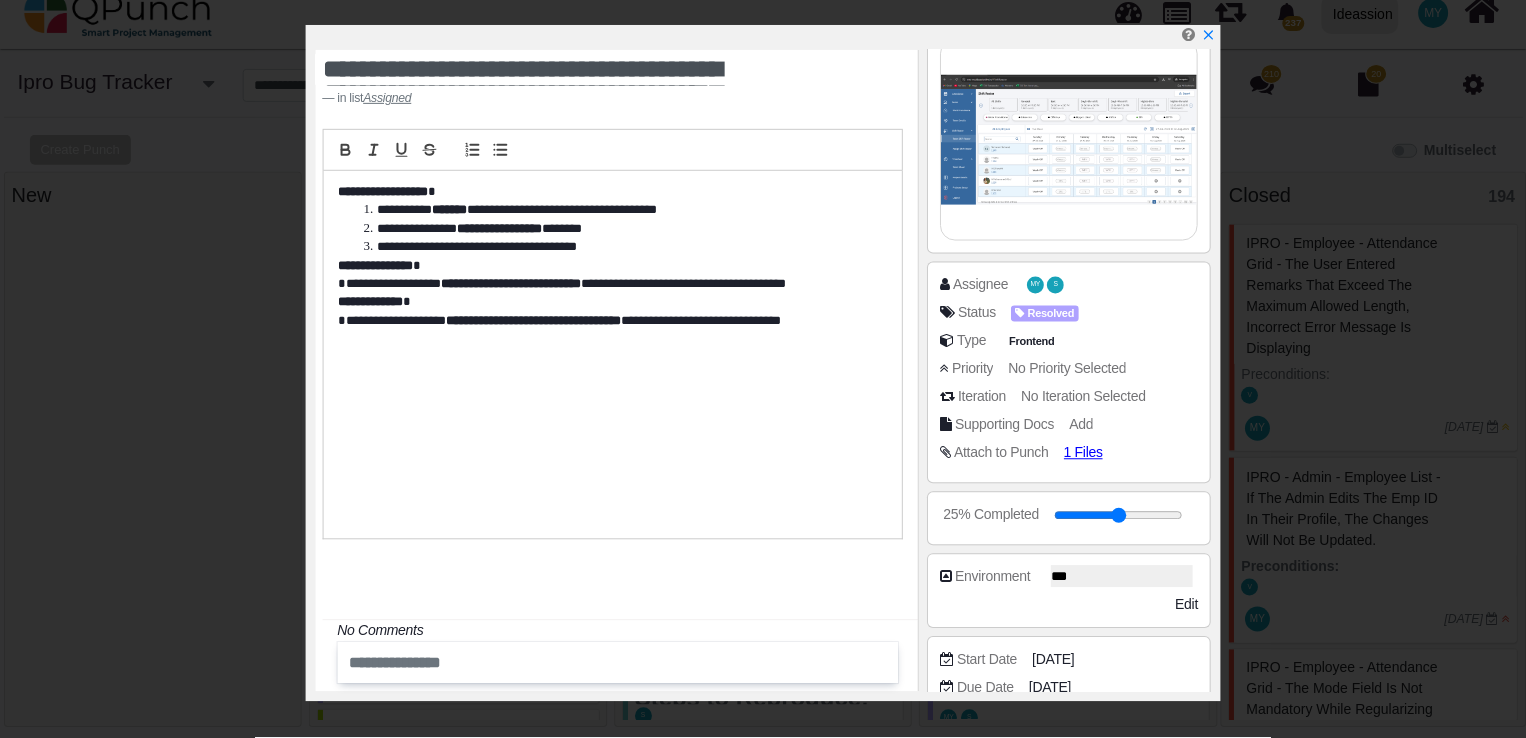 scroll, scrollTop: 0, scrollLeft: 0, axis: both 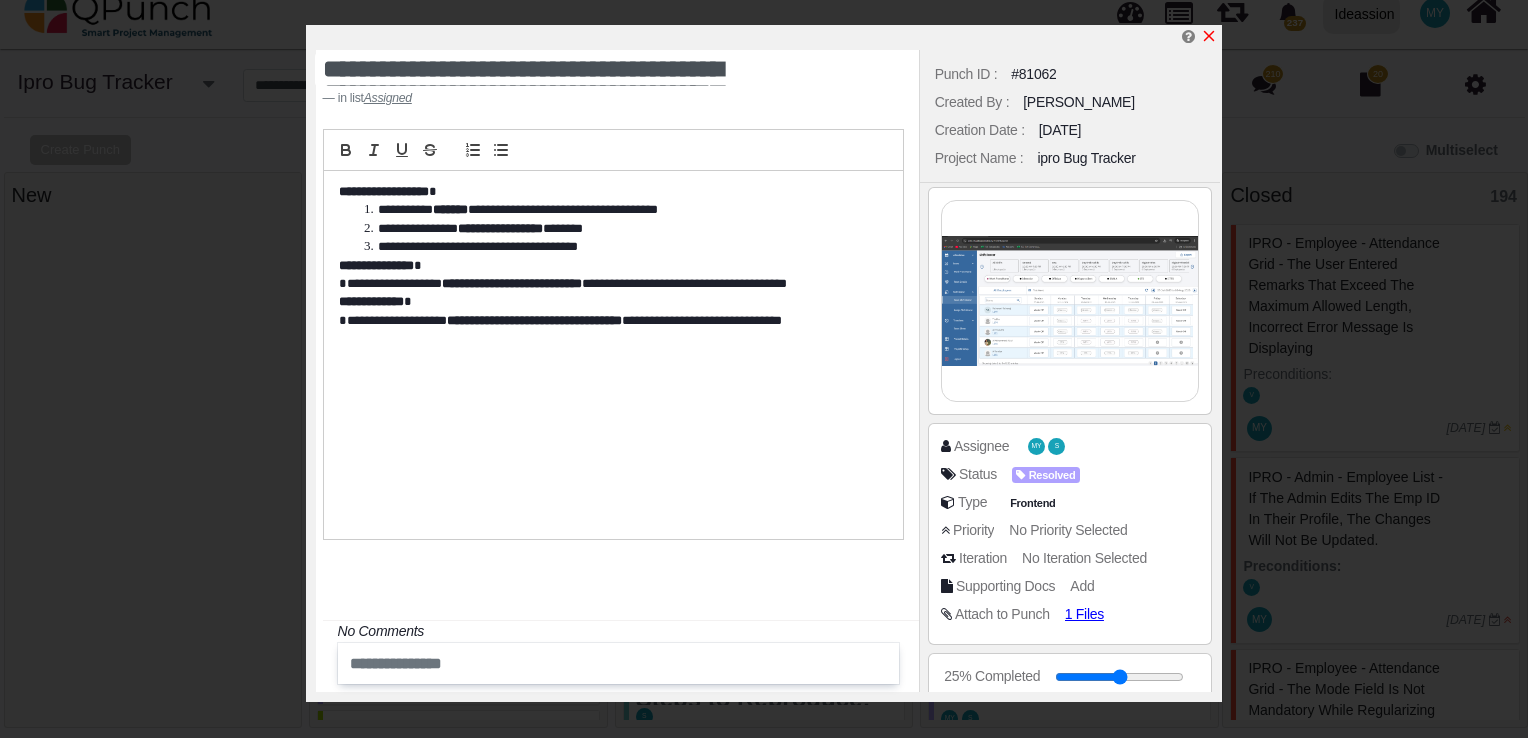 click 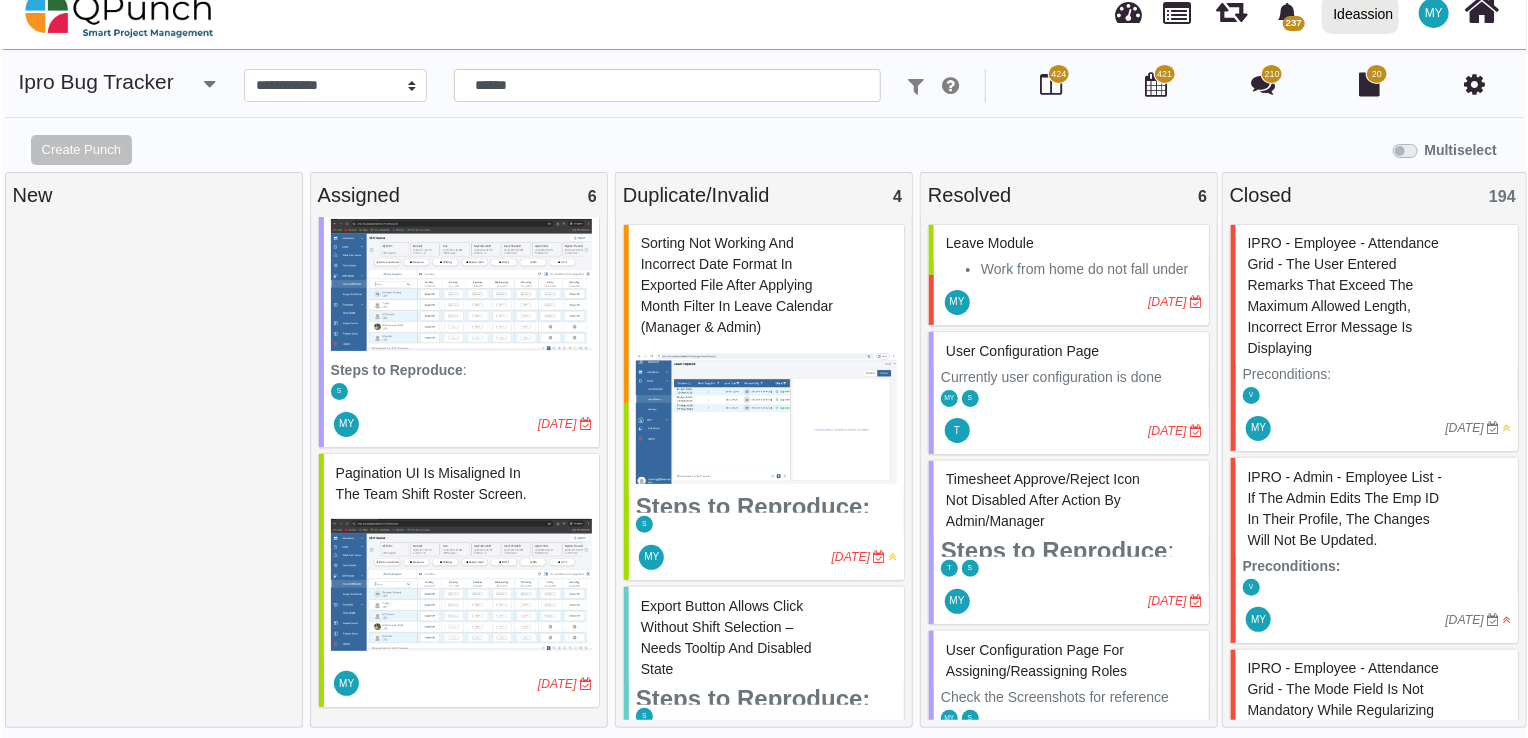 scroll, scrollTop: 644, scrollLeft: 0, axis: vertical 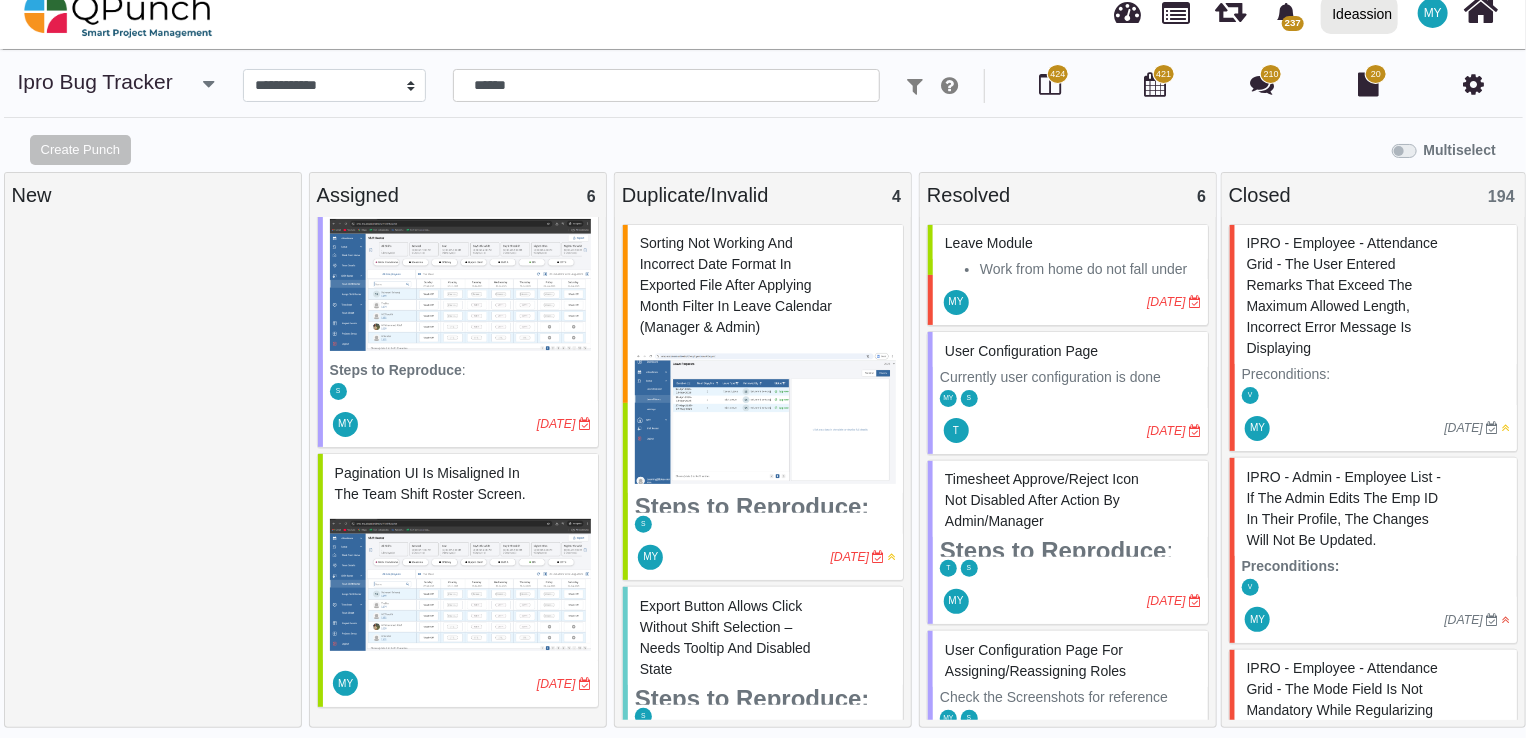 click at bounding box center [460, 585] 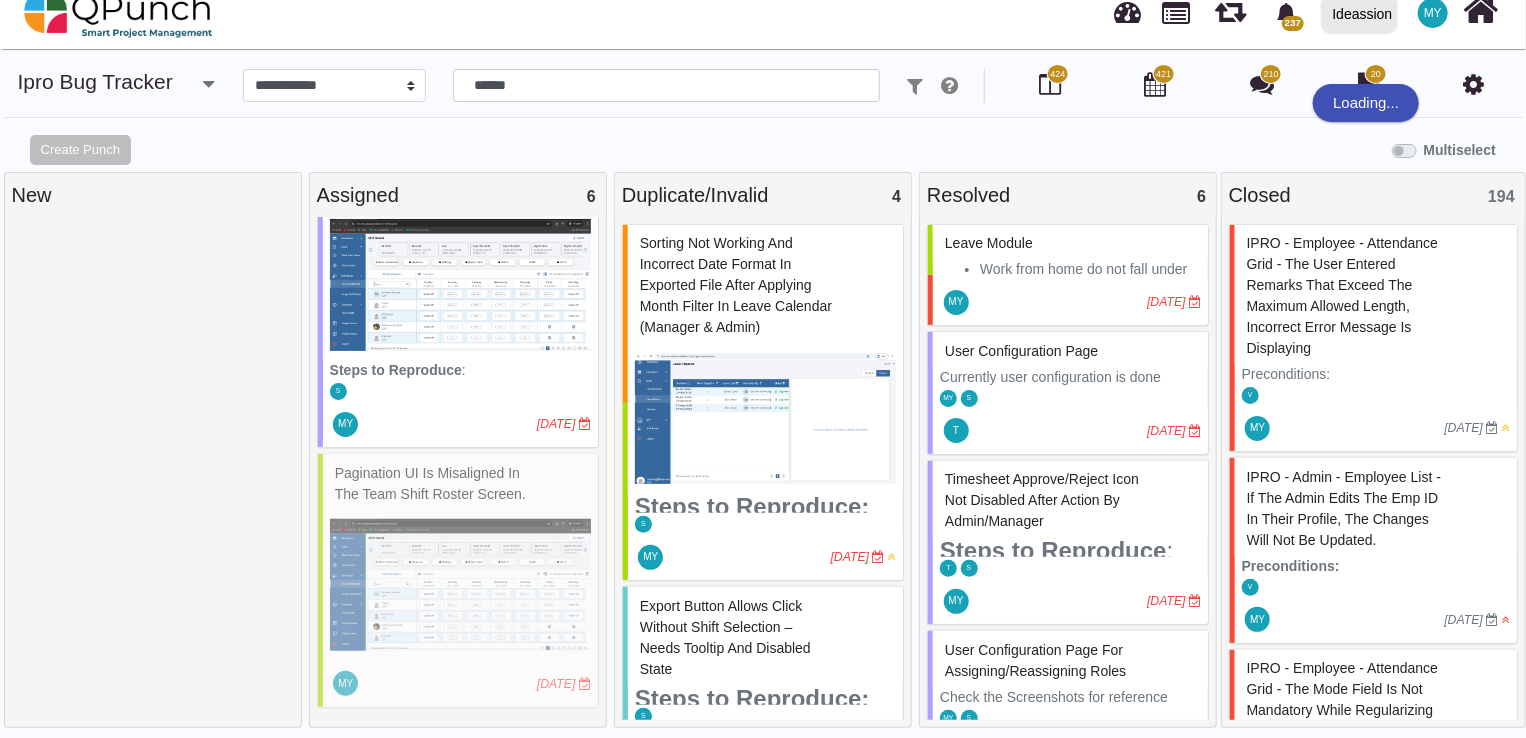 select on "***" 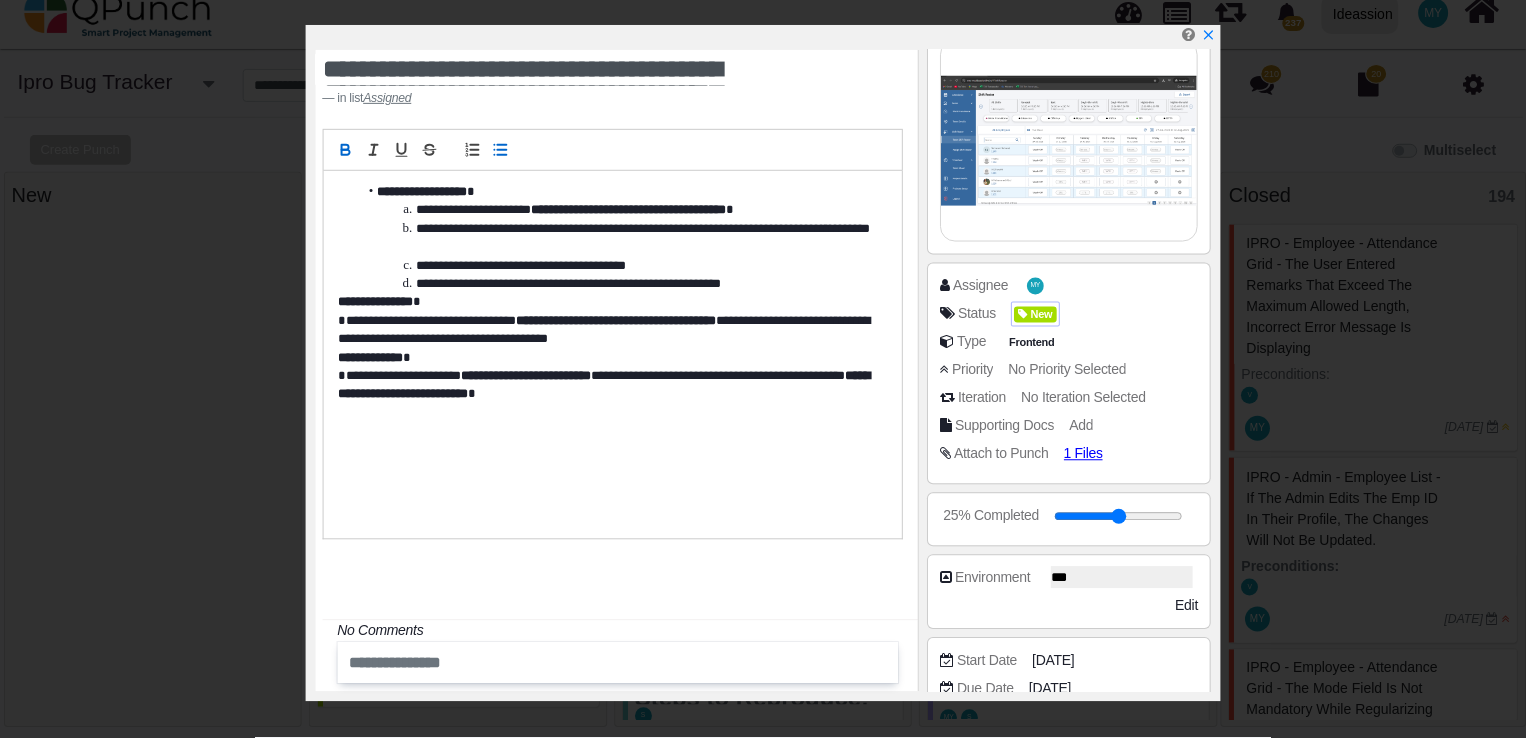 scroll, scrollTop: 160, scrollLeft: 0, axis: vertical 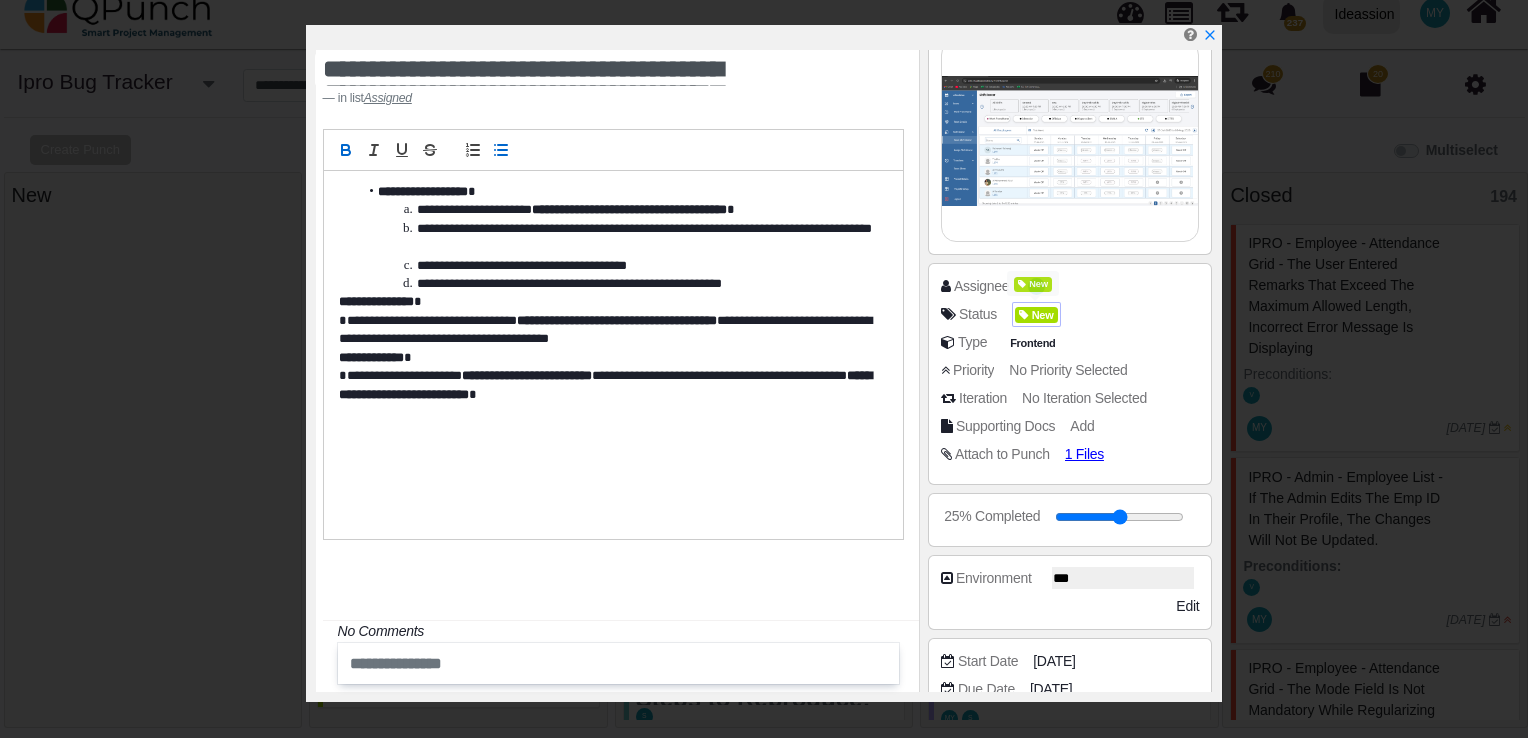 click at bounding box center [1025, 315] 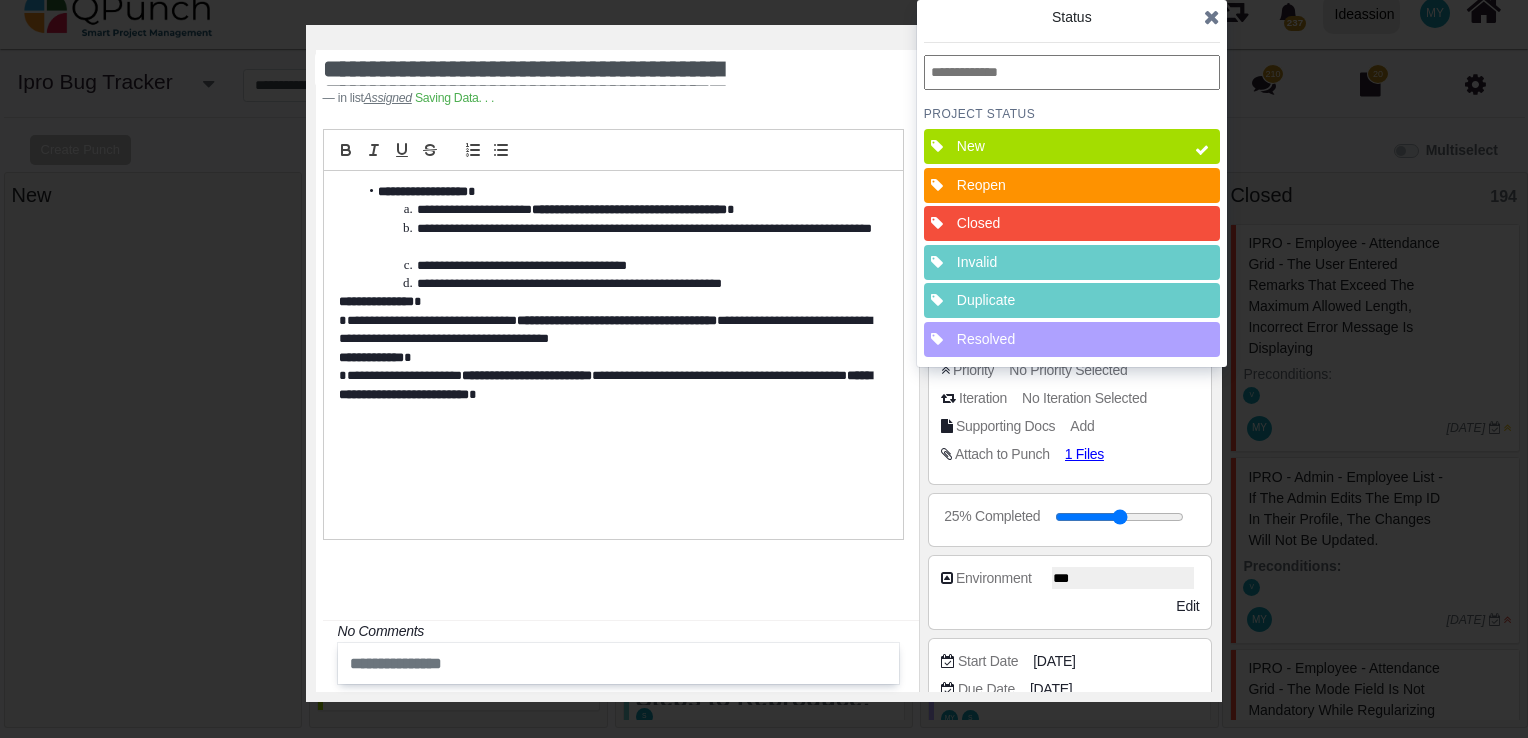 click on "Resolved" at bounding box center [1050, 339] 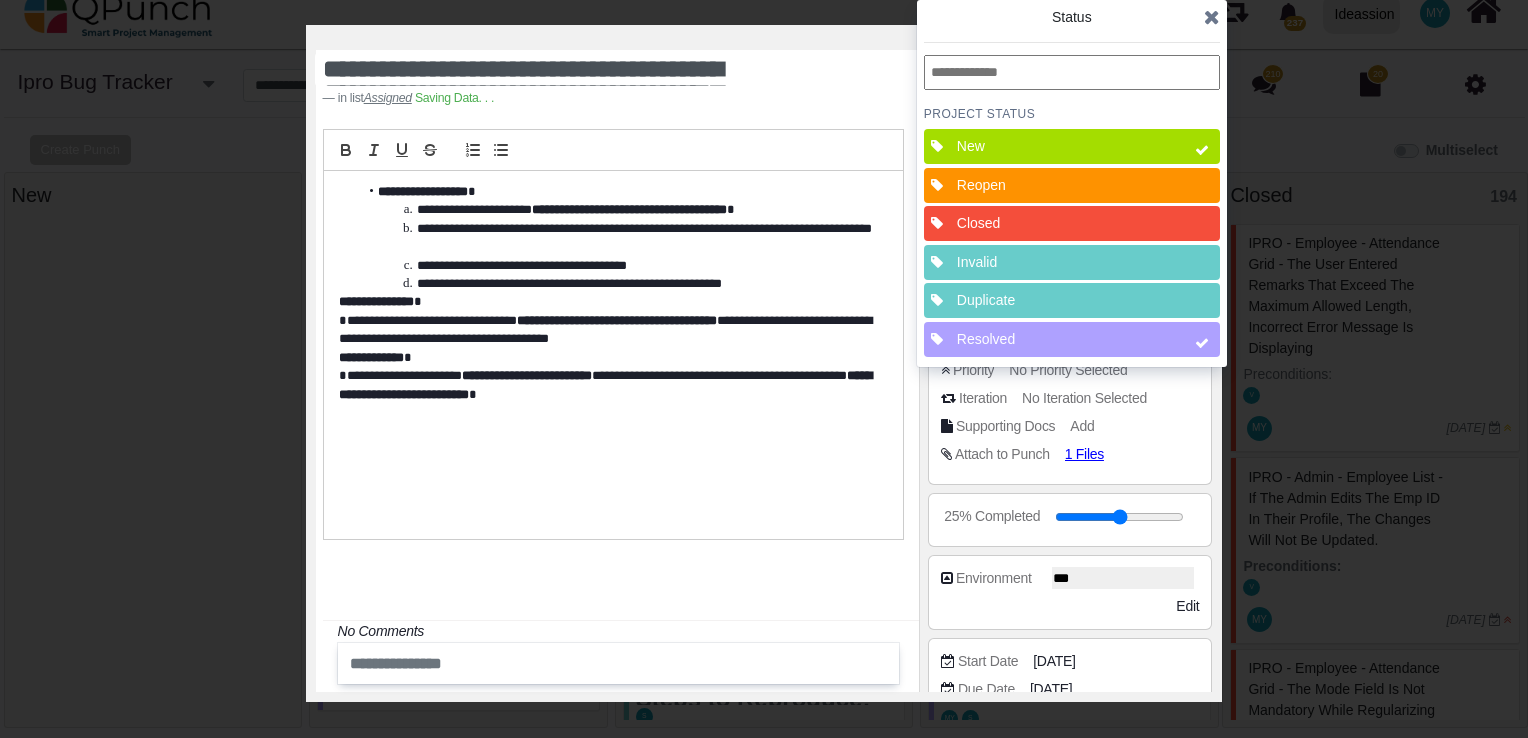 click on "New" at bounding box center [1072, 146] 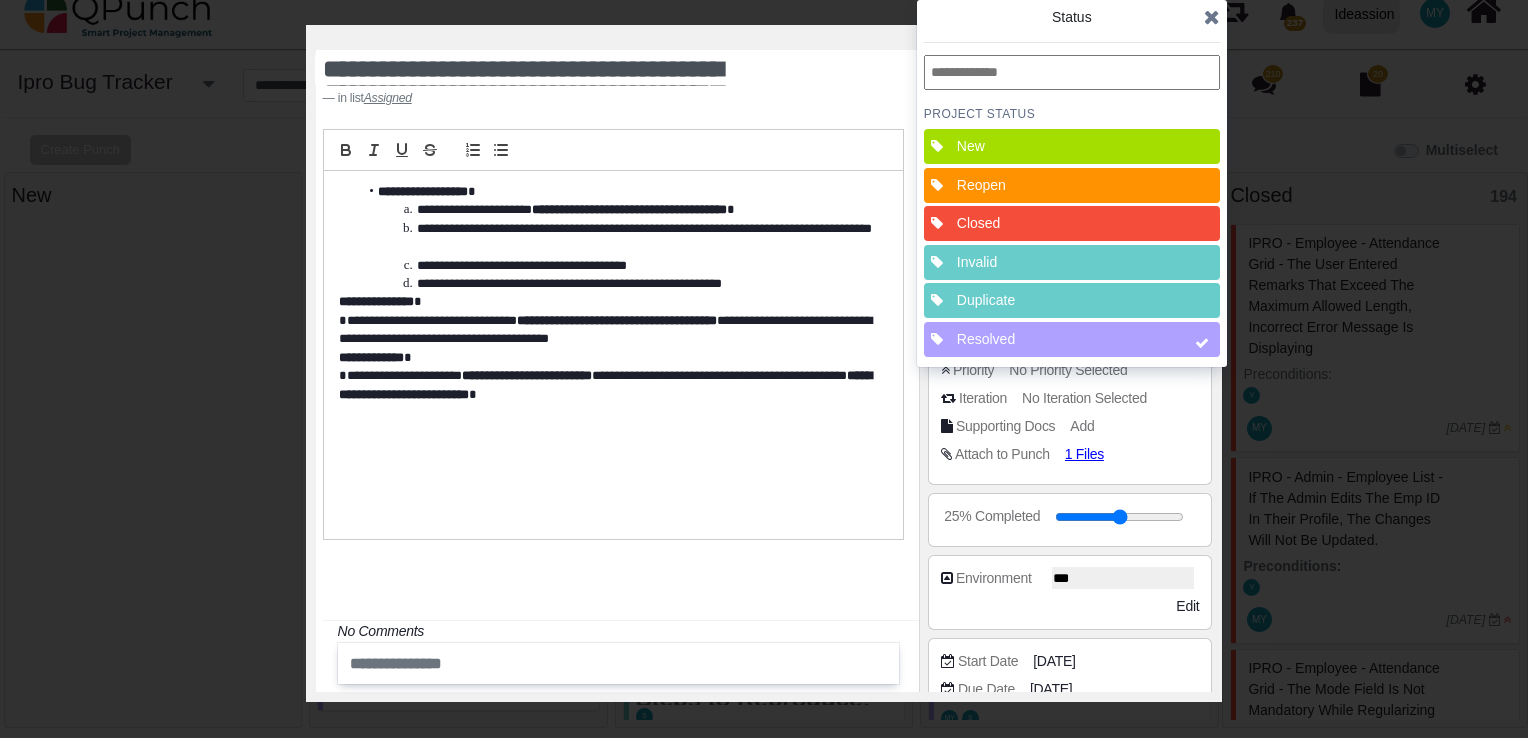 click at bounding box center (1212, 17) 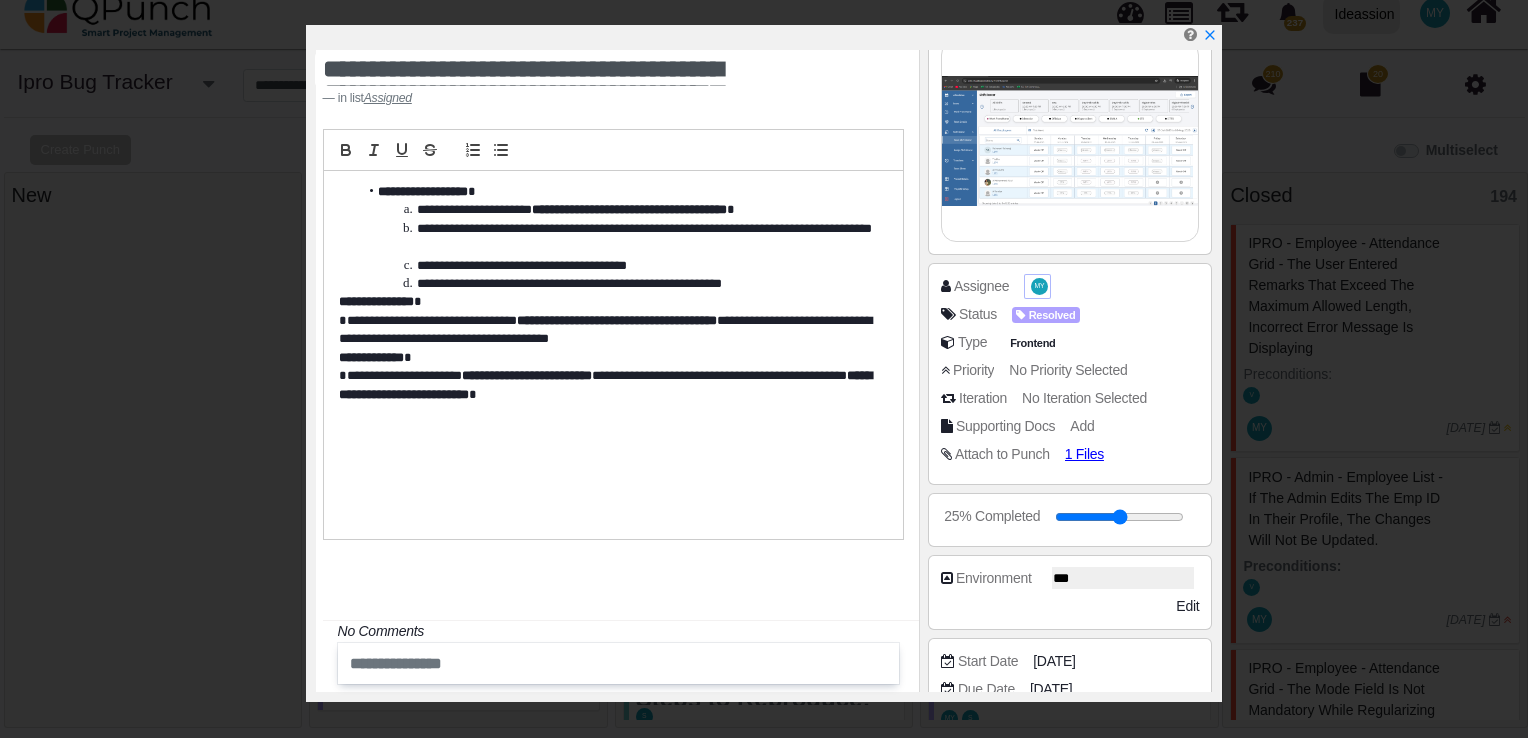click on "MY" at bounding box center (1039, 286) 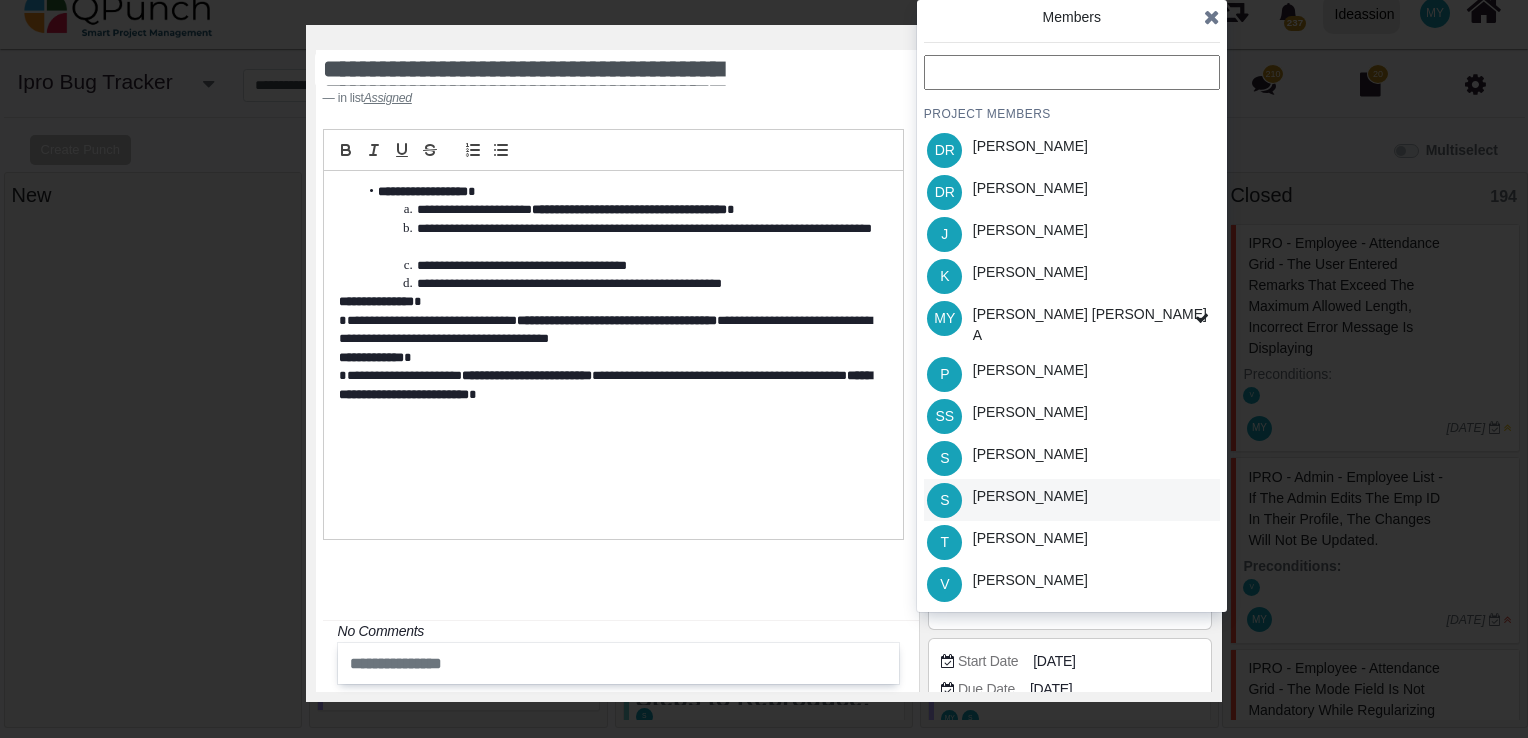 click on "[PERSON_NAME]" at bounding box center (1030, 496) 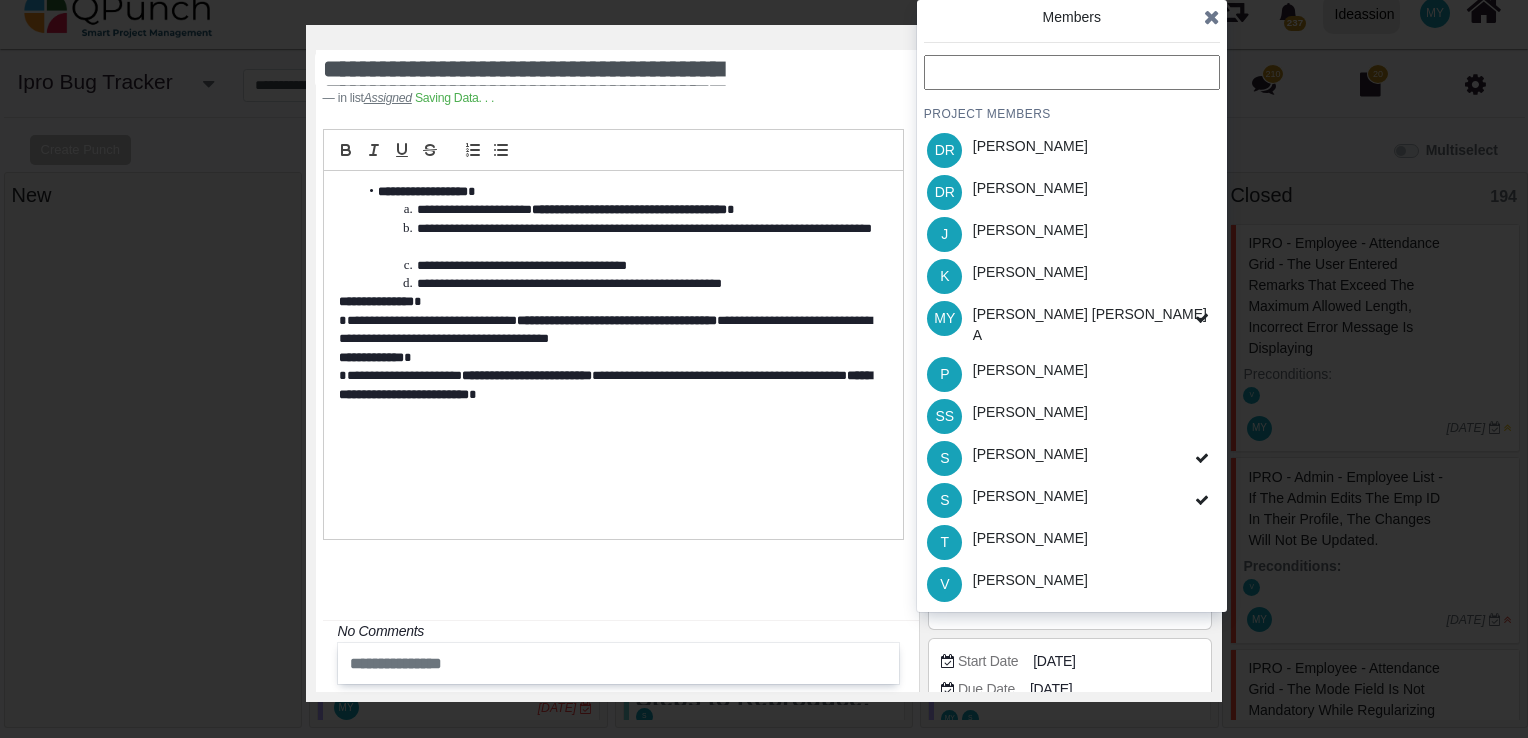 click at bounding box center [1212, 17] 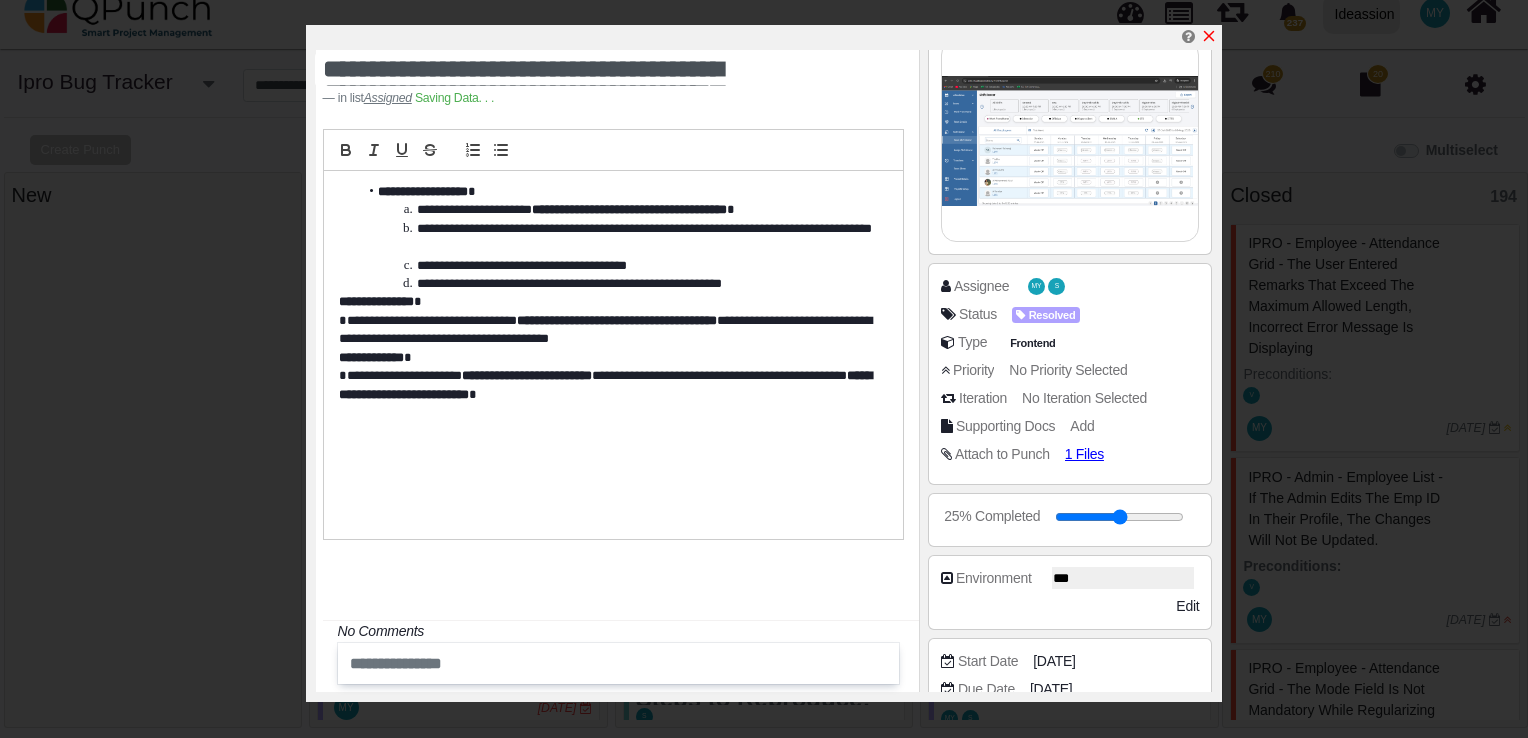 click 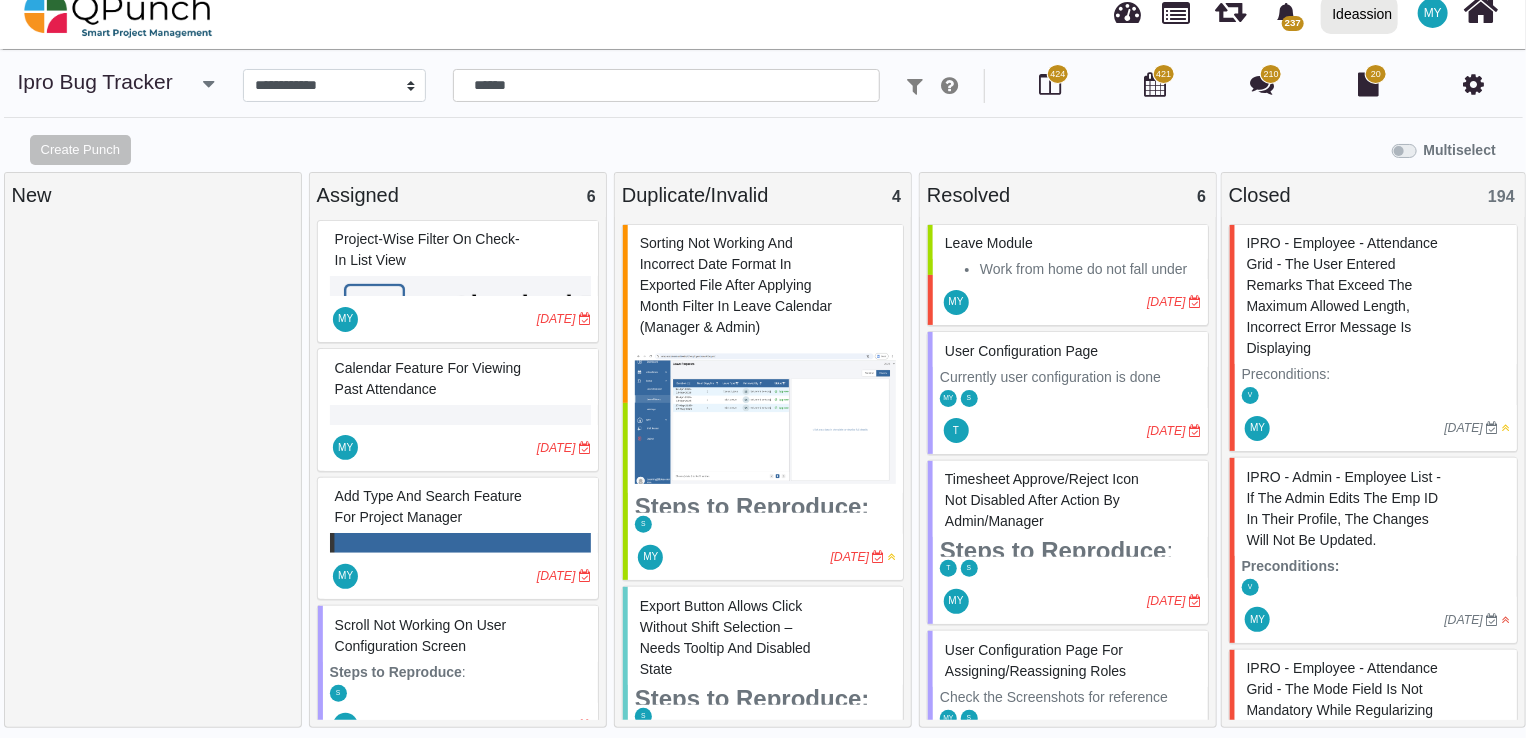 scroll, scrollTop: 0, scrollLeft: 0, axis: both 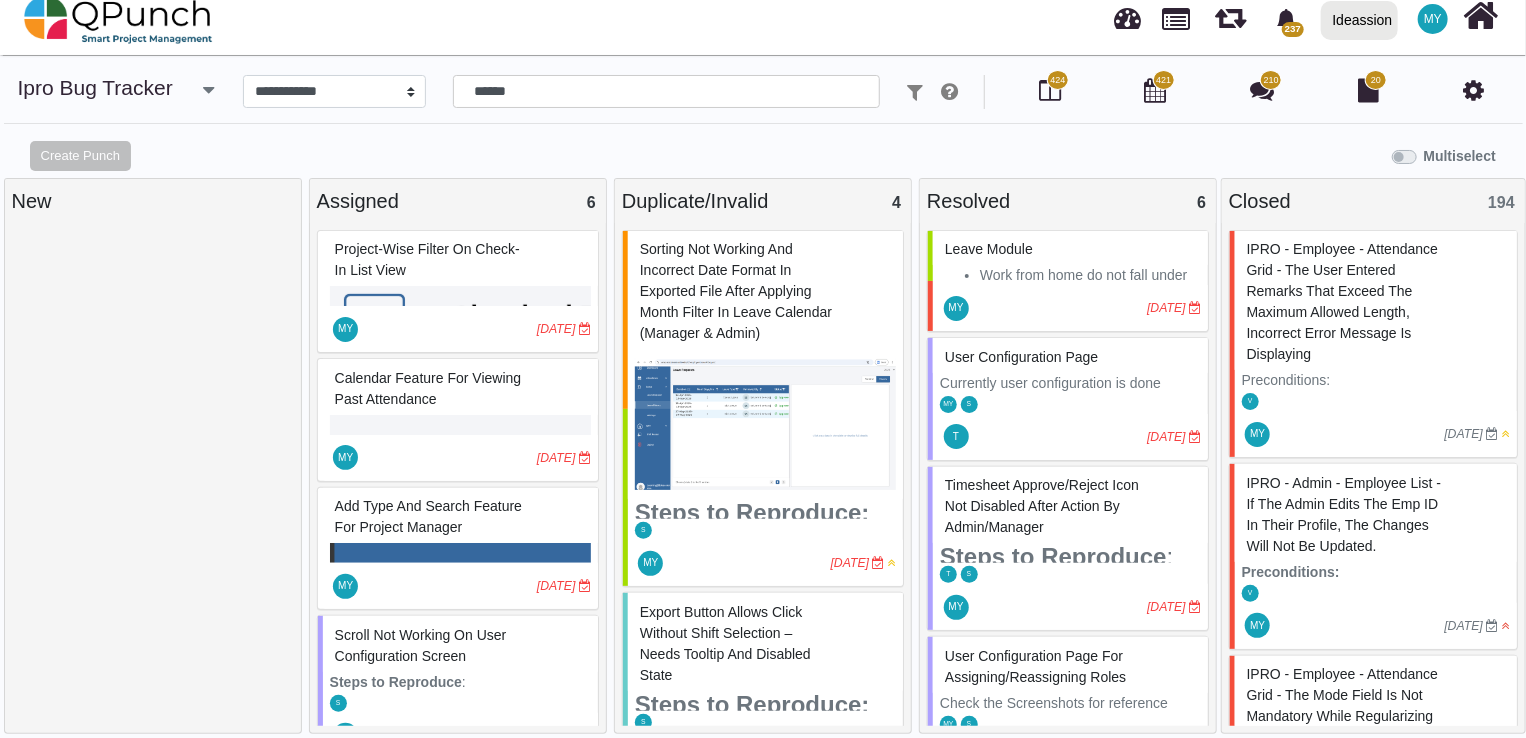 click on "Multiselect" at bounding box center [954, 154] 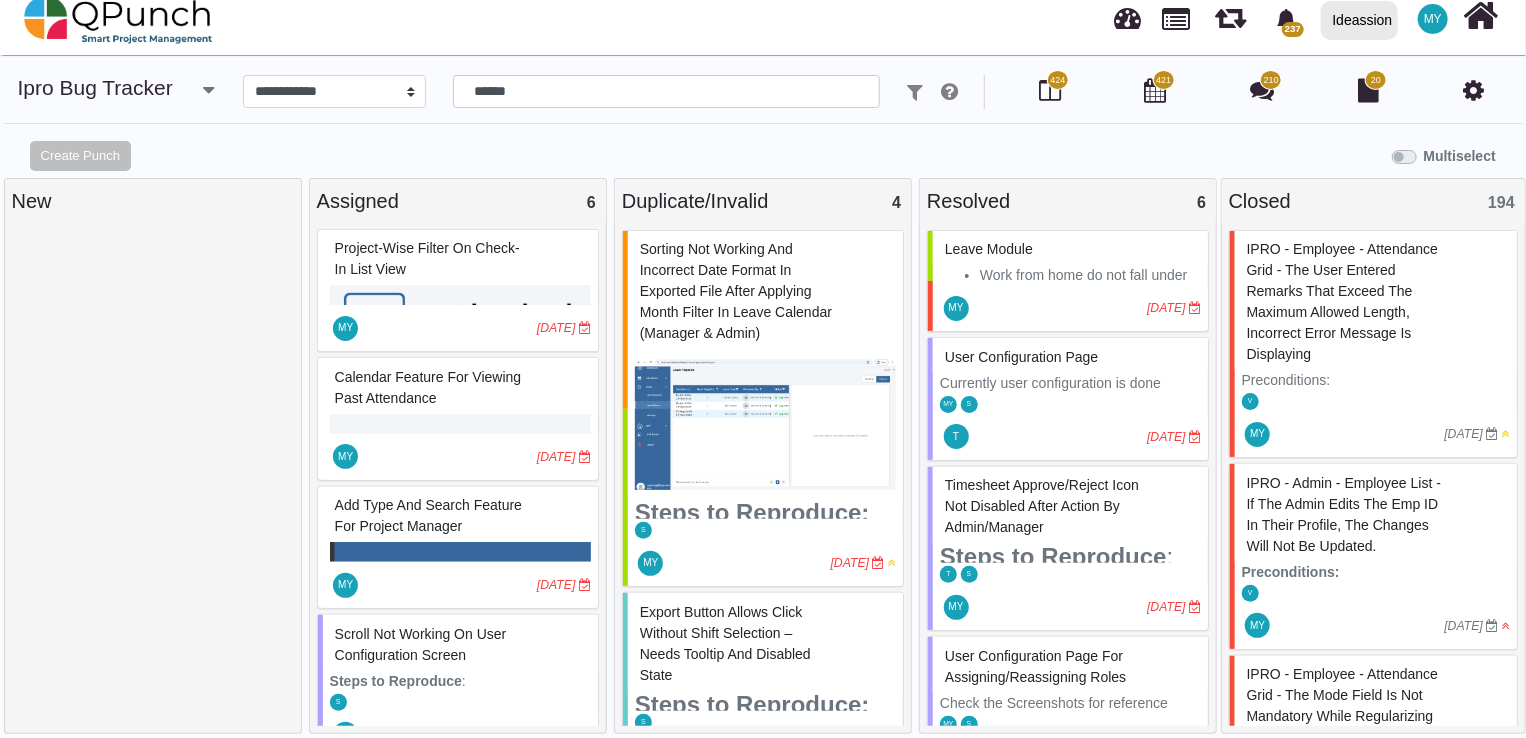 scroll, scrollTop: 0, scrollLeft: 0, axis: both 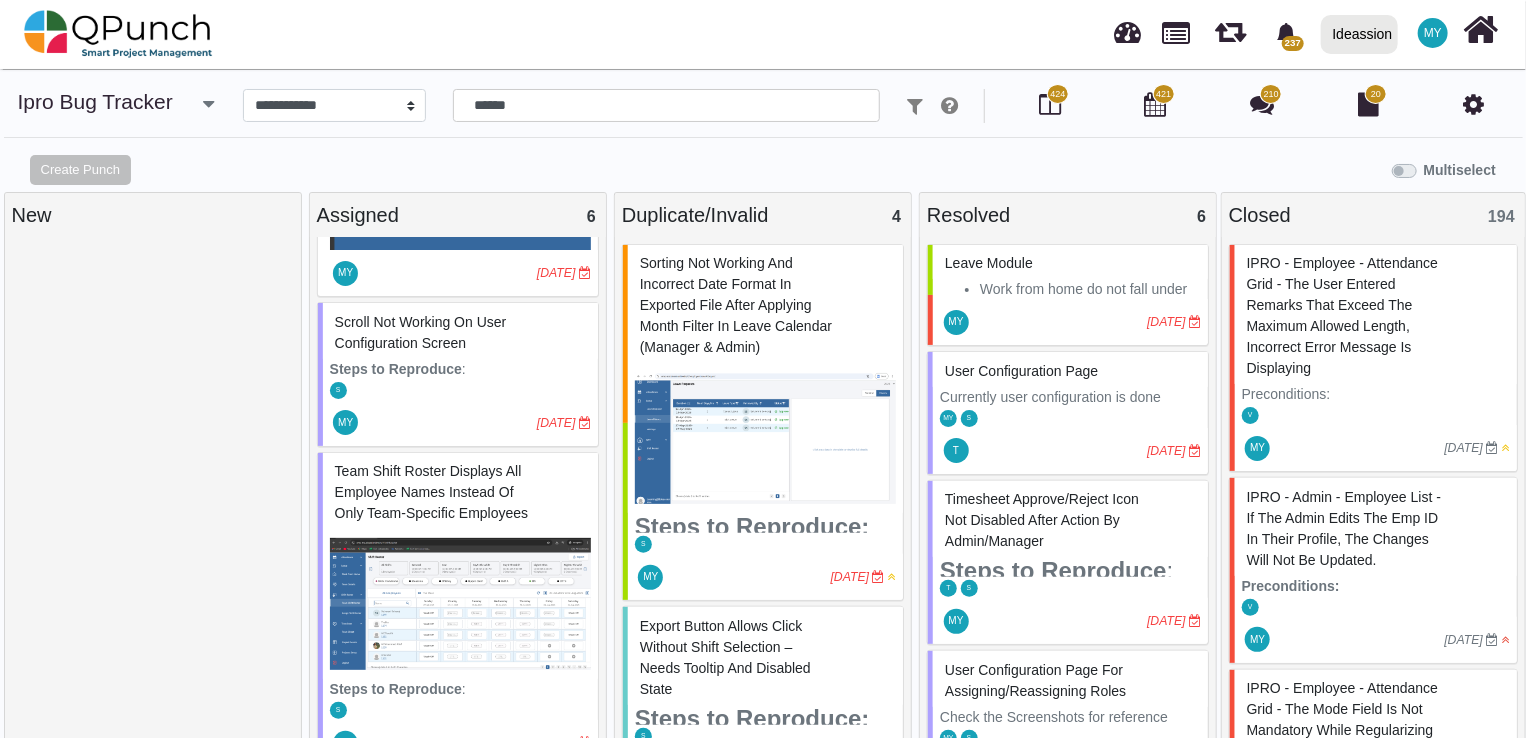 type 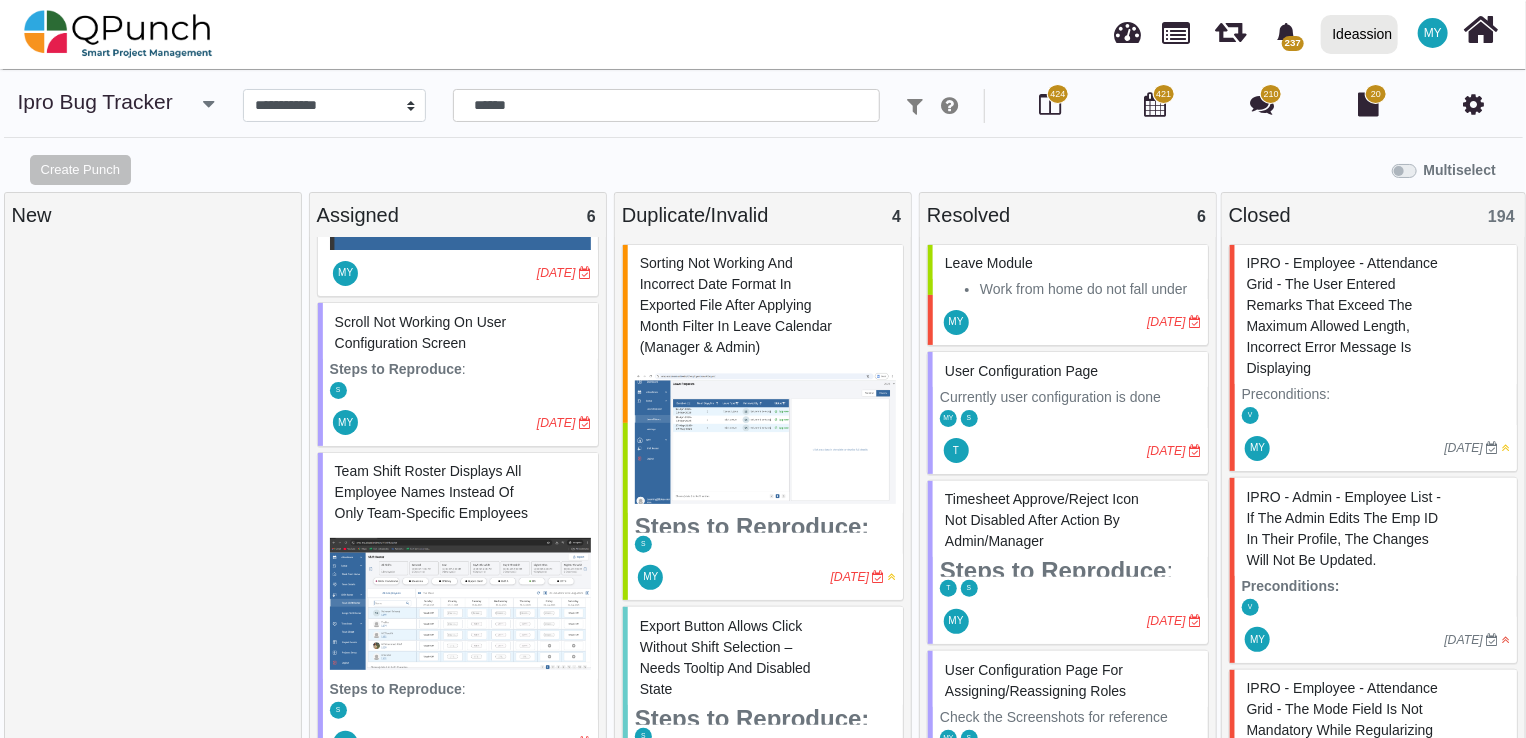 click on "Scroll not working on User Configuration screen" at bounding box center (460, 333) 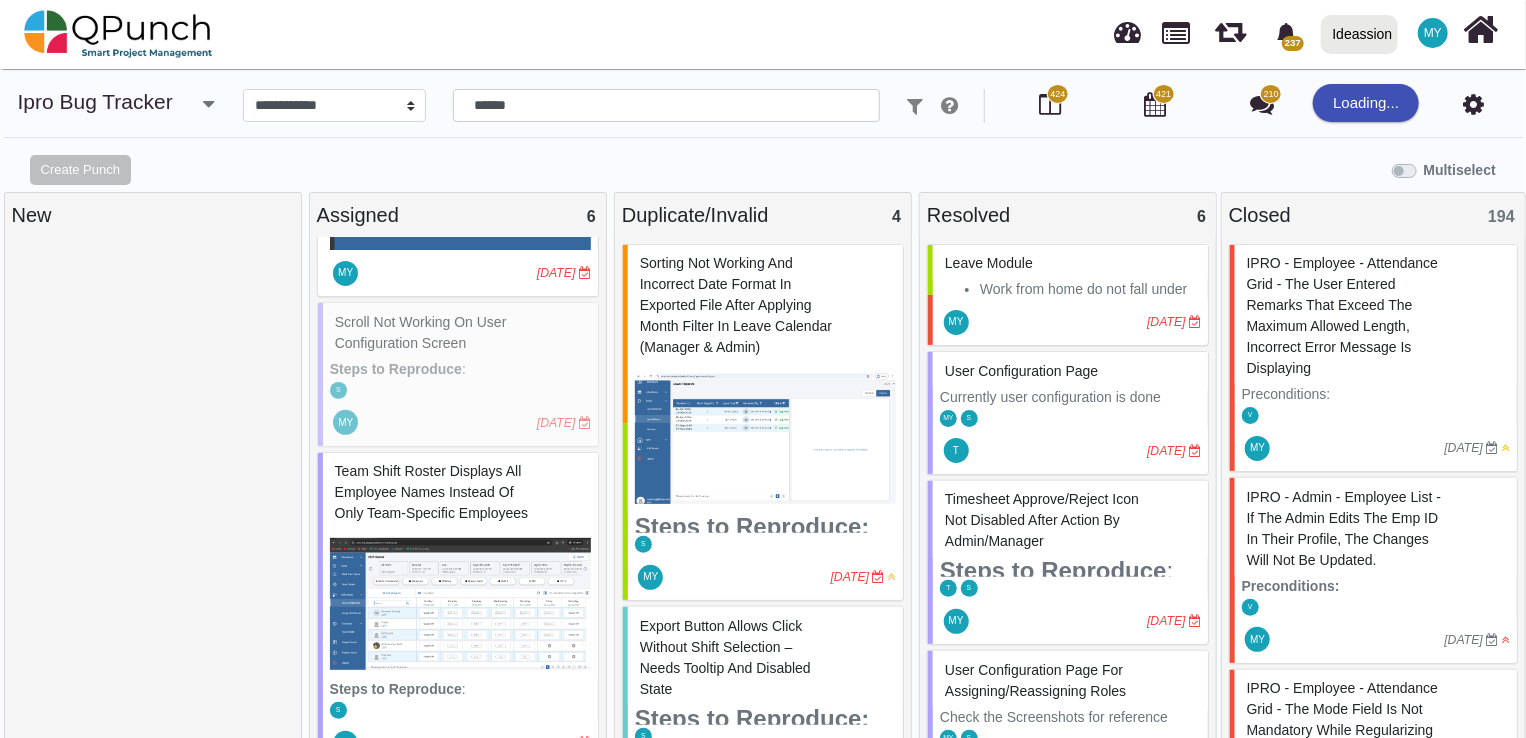 click at bounding box center [153, 495] 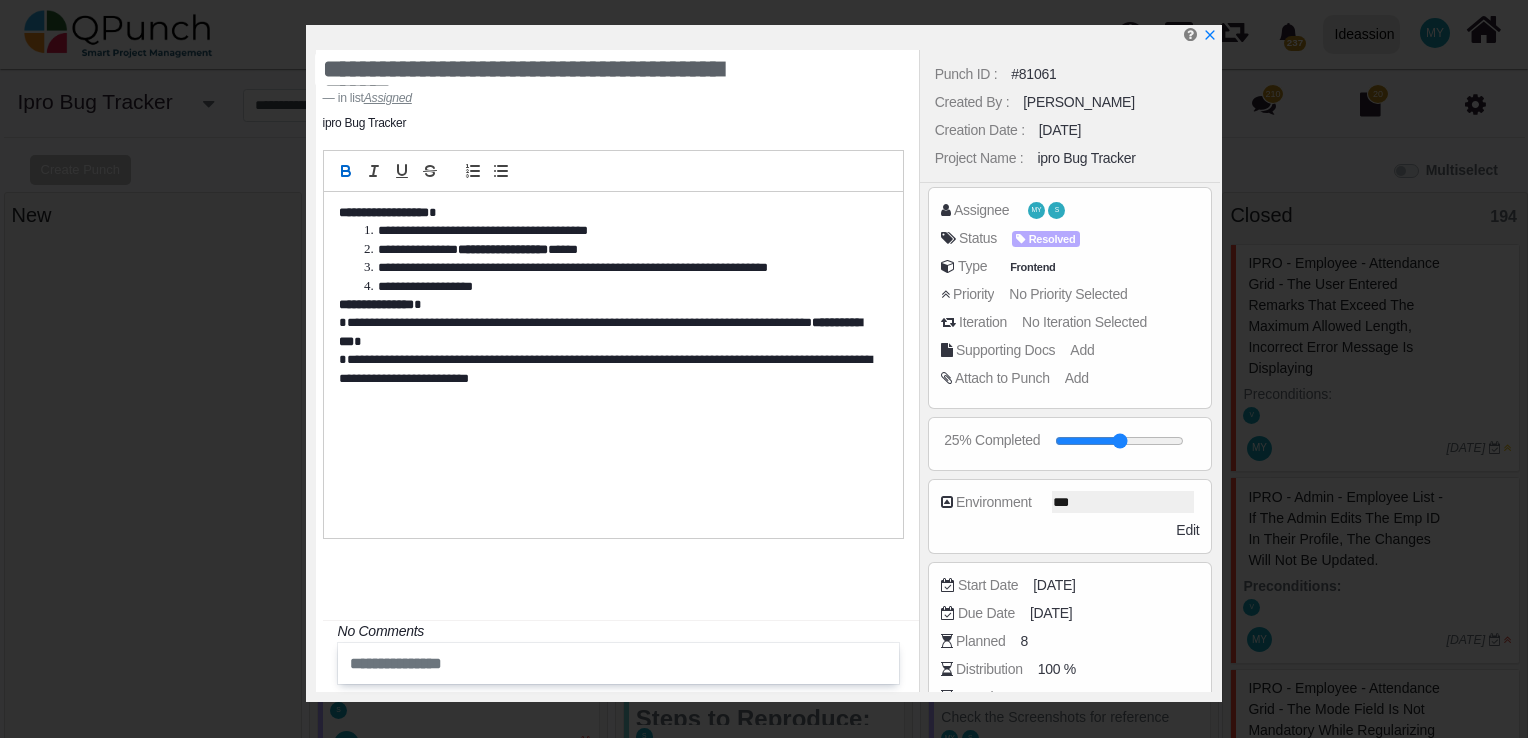 click on "Punch ID :
#81061
Created By :
[PERSON_NAME]
Creation Date :
[DATE]
Project Name :
ipro Bug Tracker
Assignee
MY S
Status
Resolved
Type
[GEOGRAPHIC_DATA]
Priority
No
Priority
Selected         No Iteration Selected" at bounding box center [1070, 371] 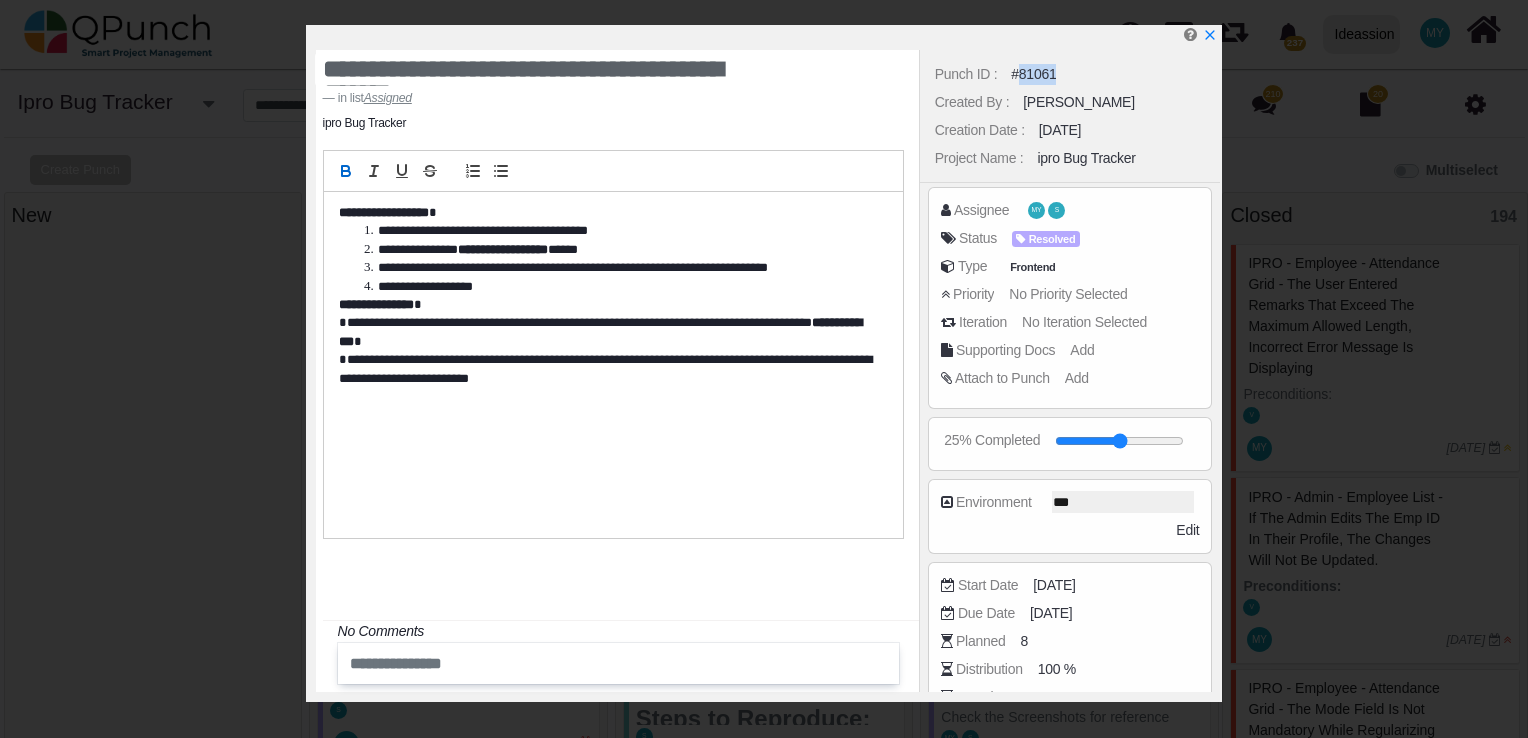 click on "#81061" at bounding box center [1033, 74] 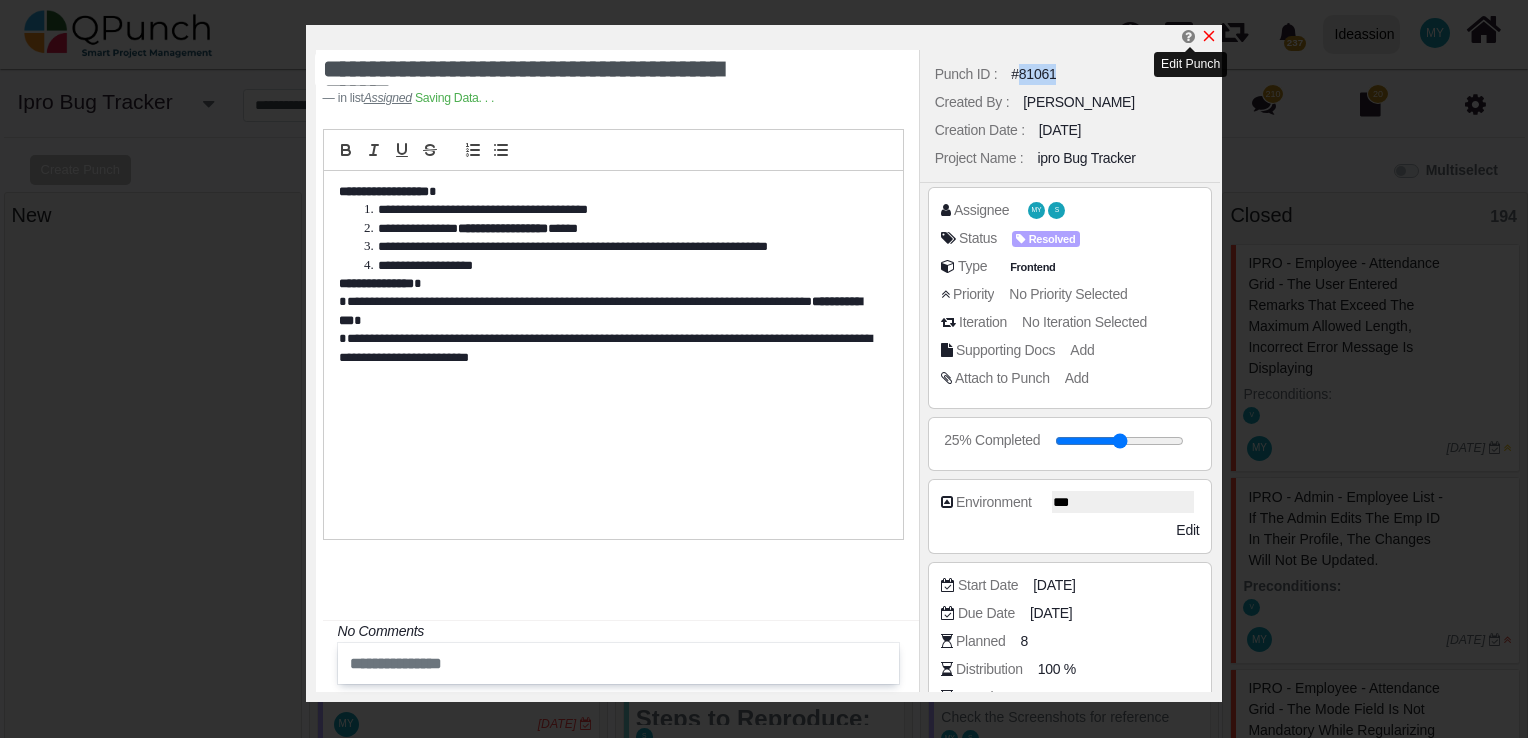 click 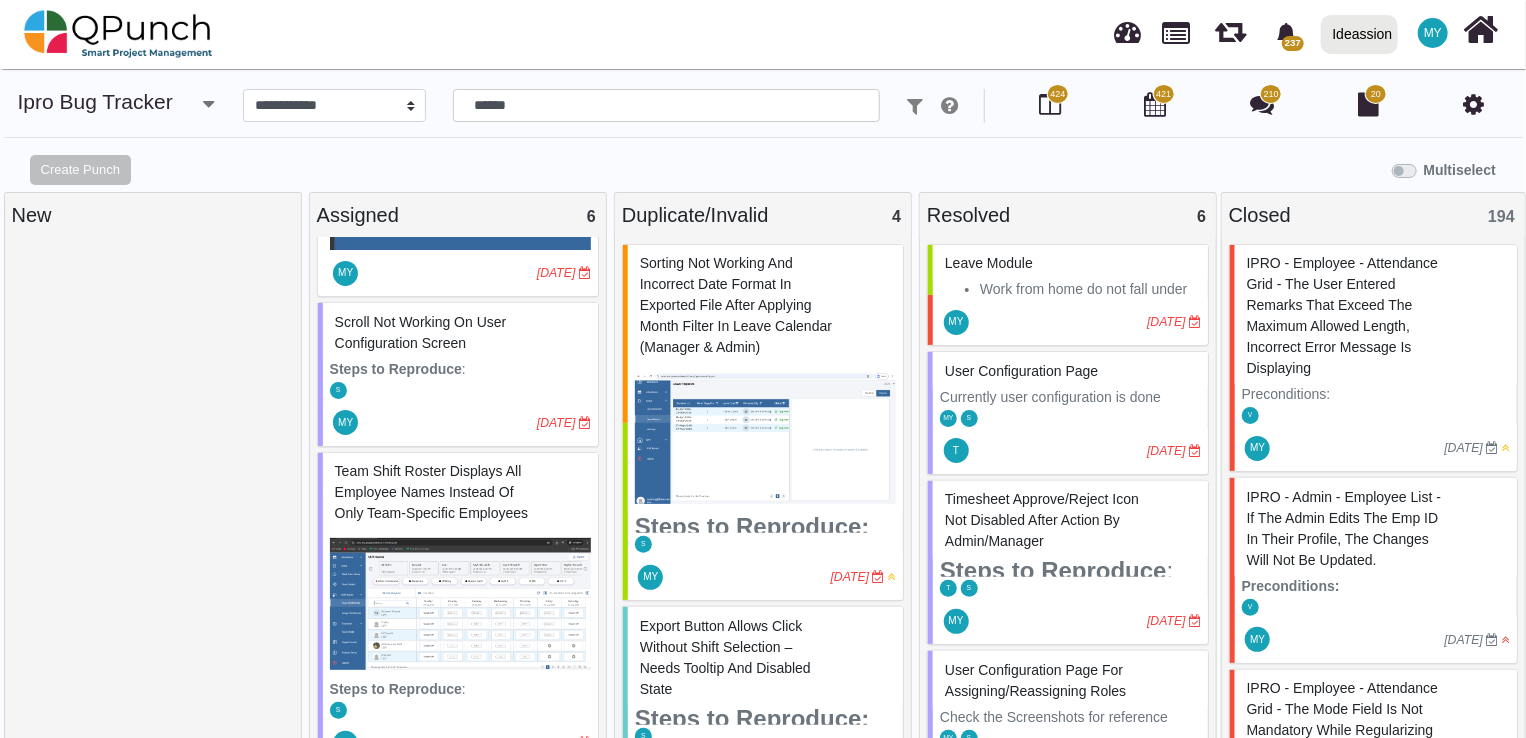 click on "Team Shift Roster displays all employee names instead of only team-specific employees" at bounding box center (431, 492) 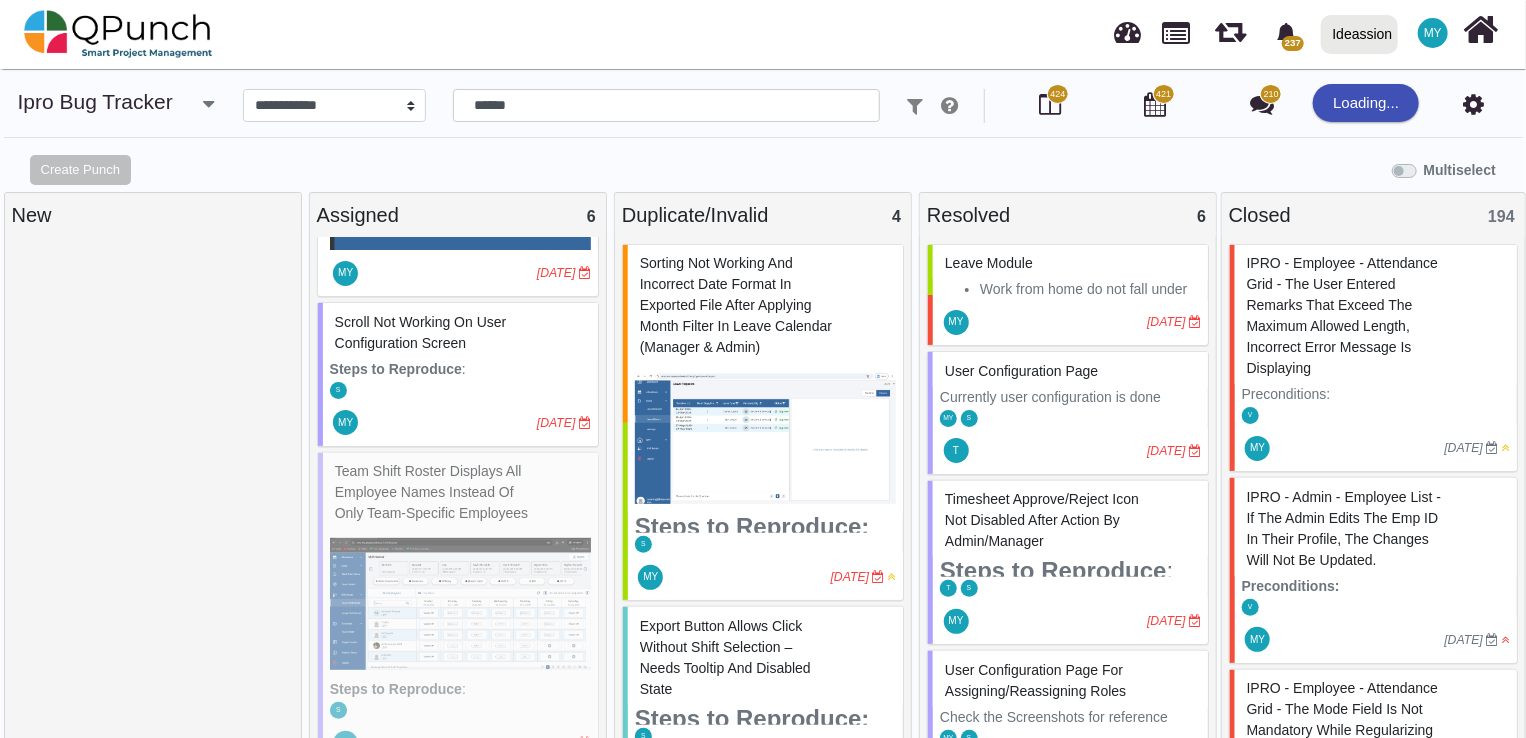 select on "***" 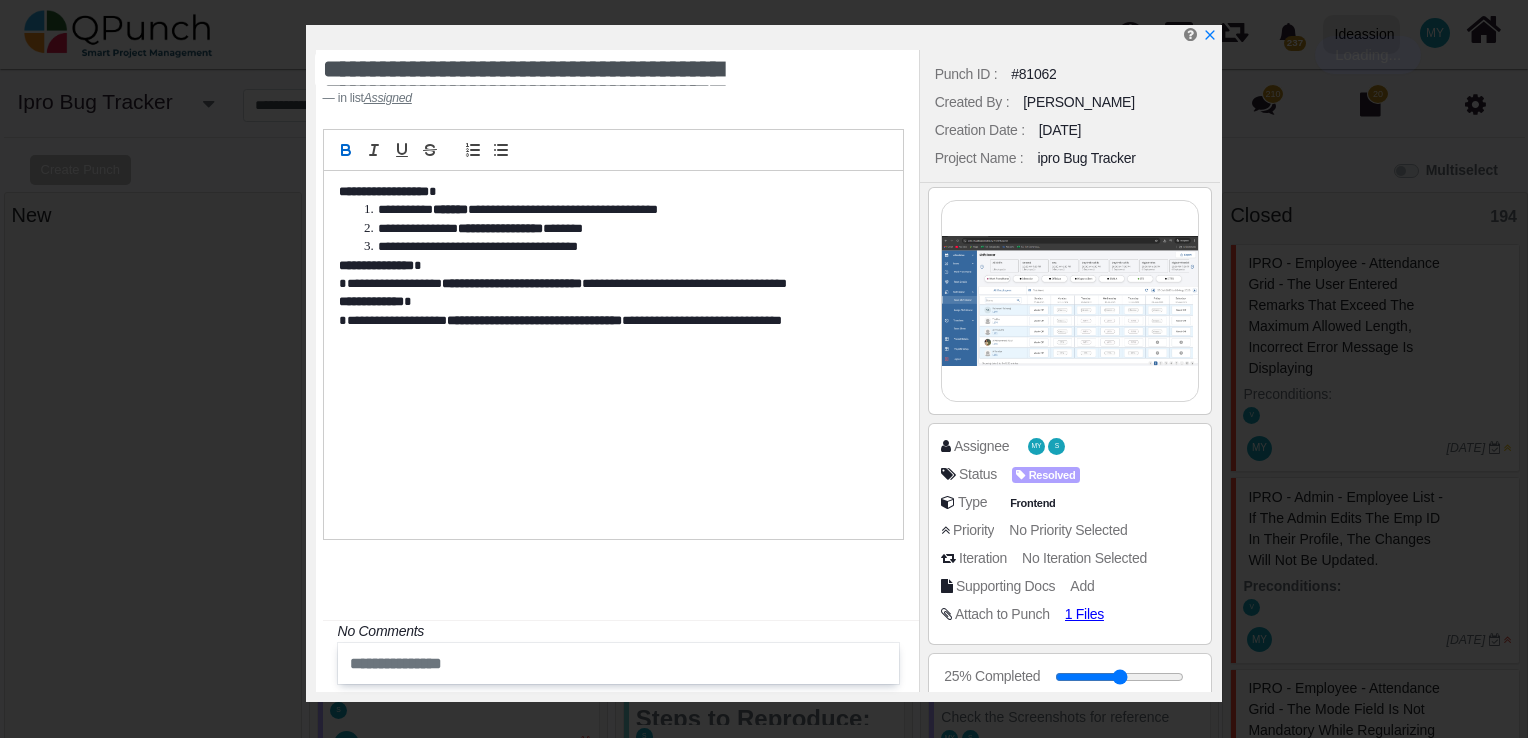 click on "#81062" at bounding box center [1033, 74] 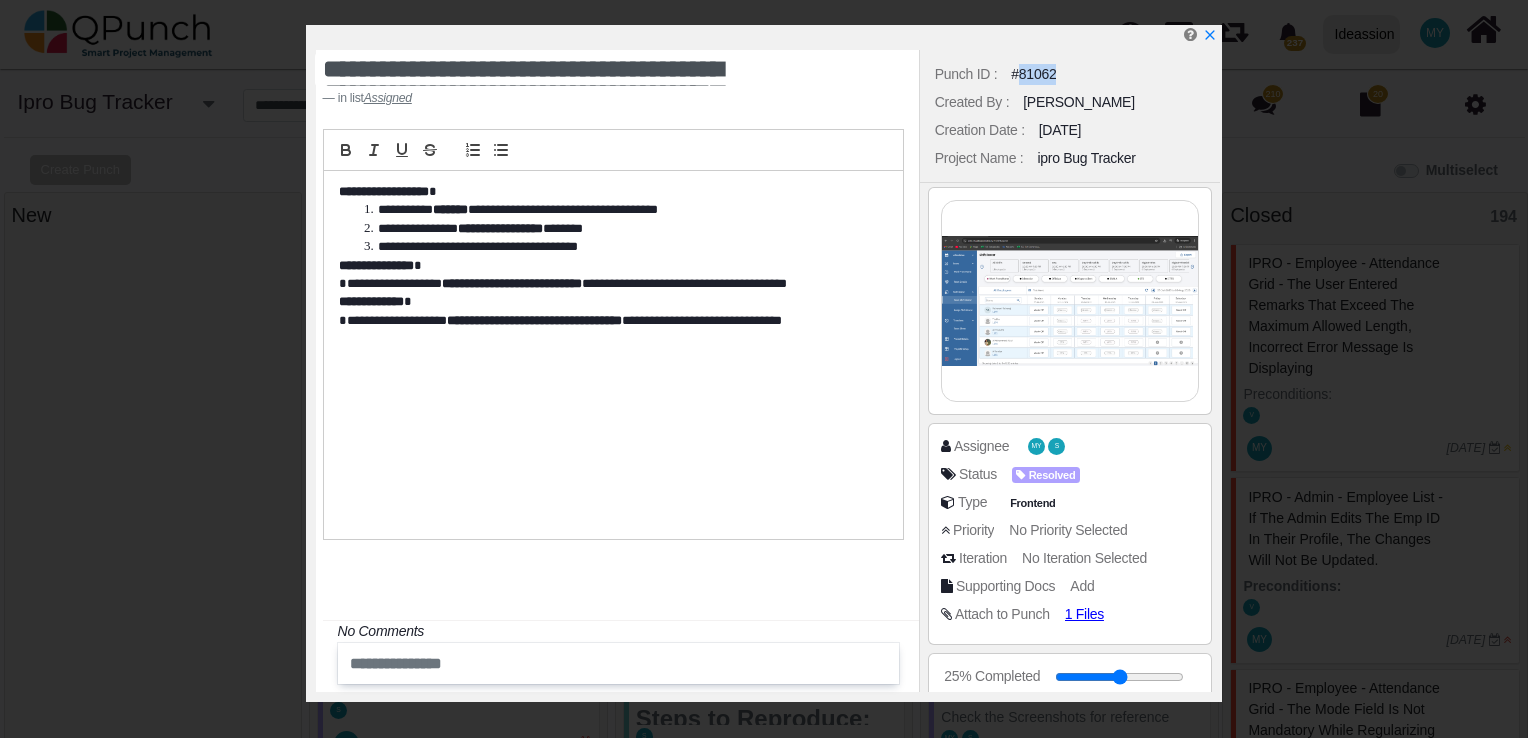 click on "#81062" at bounding box center (1033, 74) 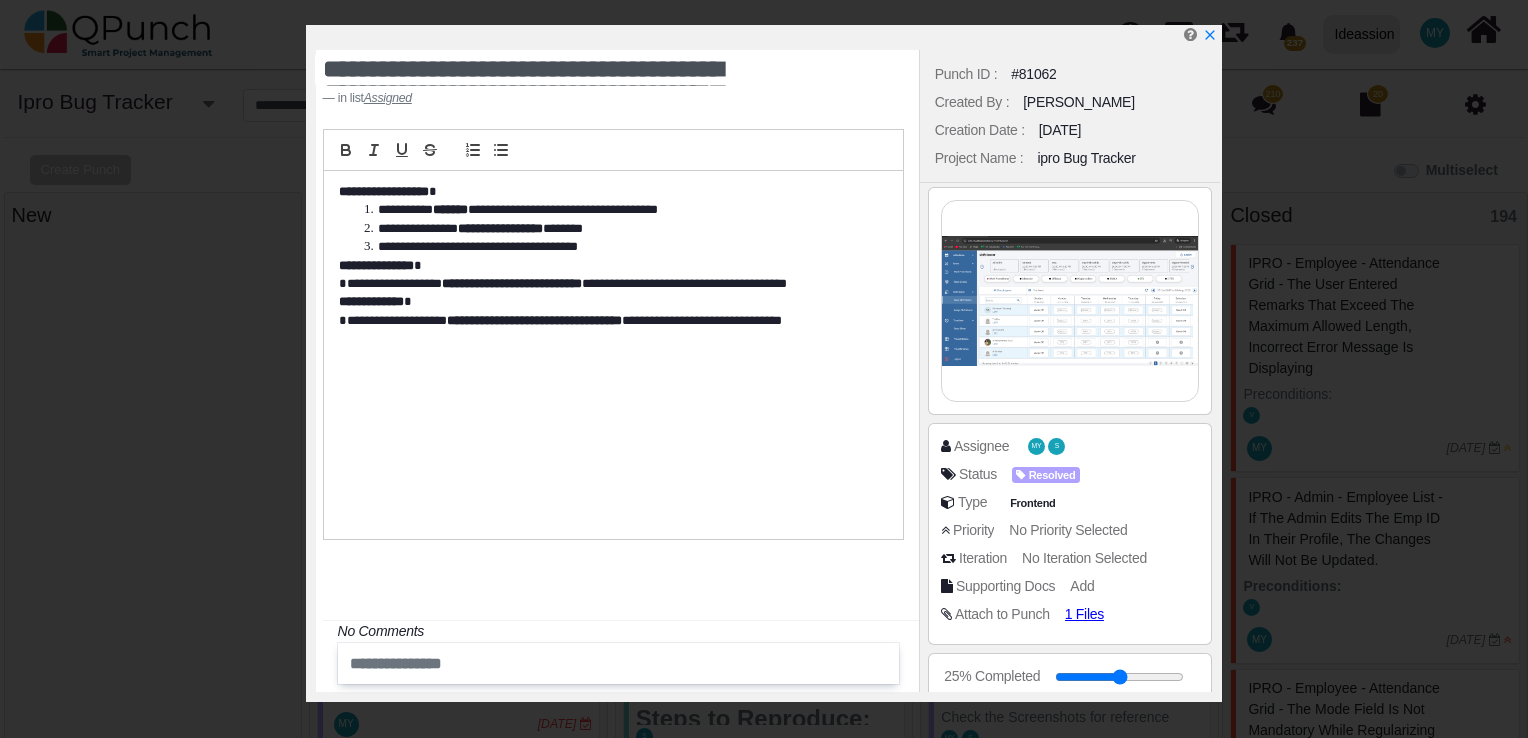 click on "**********" at bounding box center (764, 369) 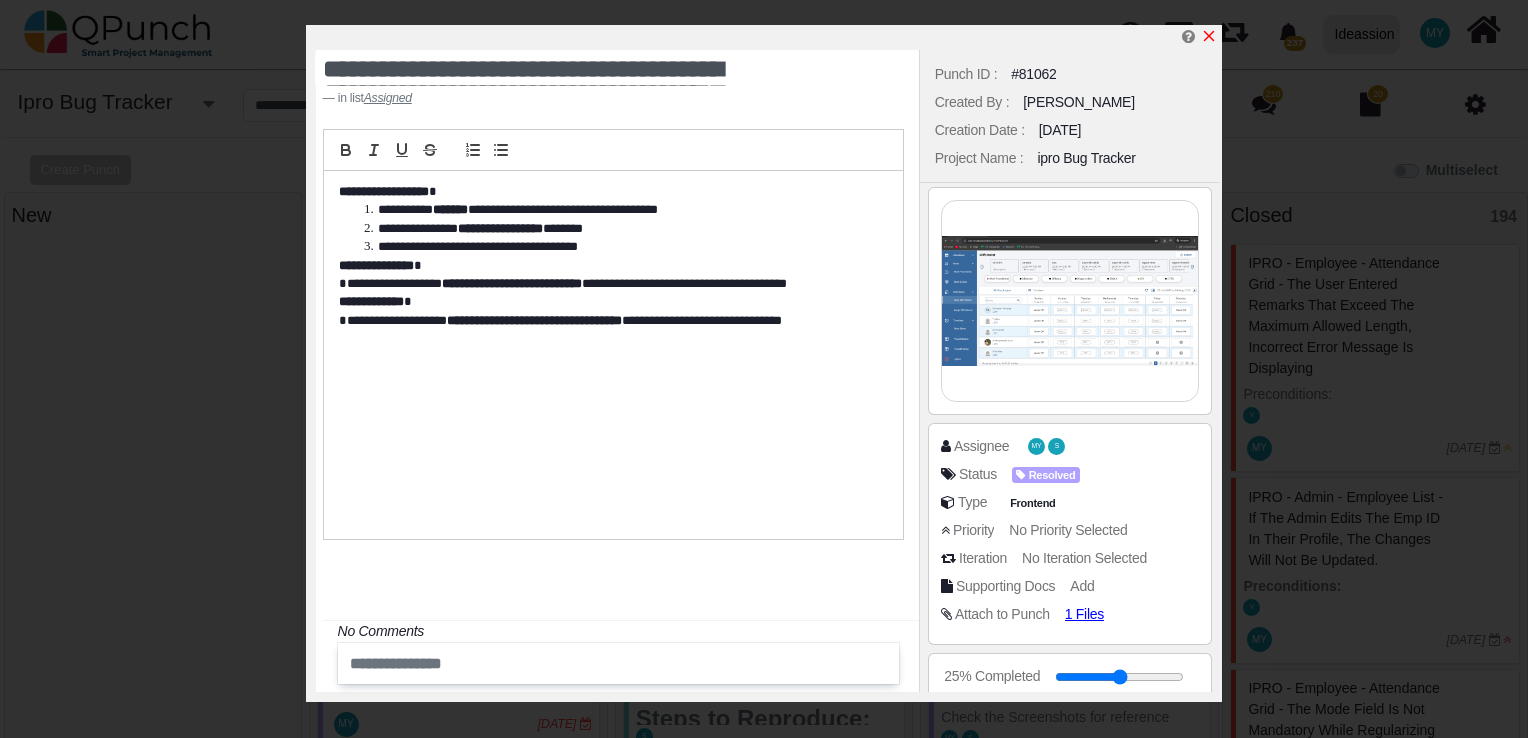 click 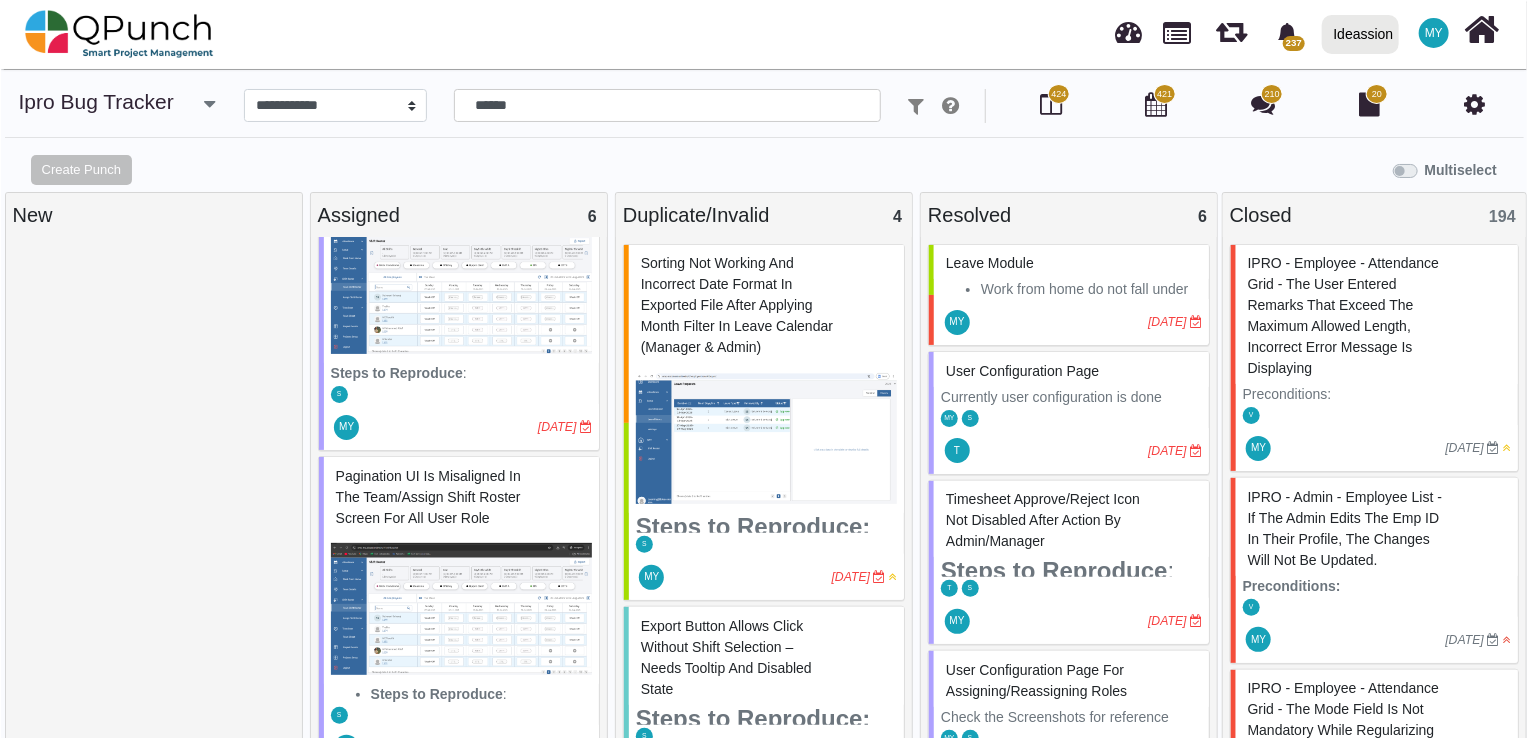 scroll, scrollTop: 705, scrollLeft: 0, axis: vertical 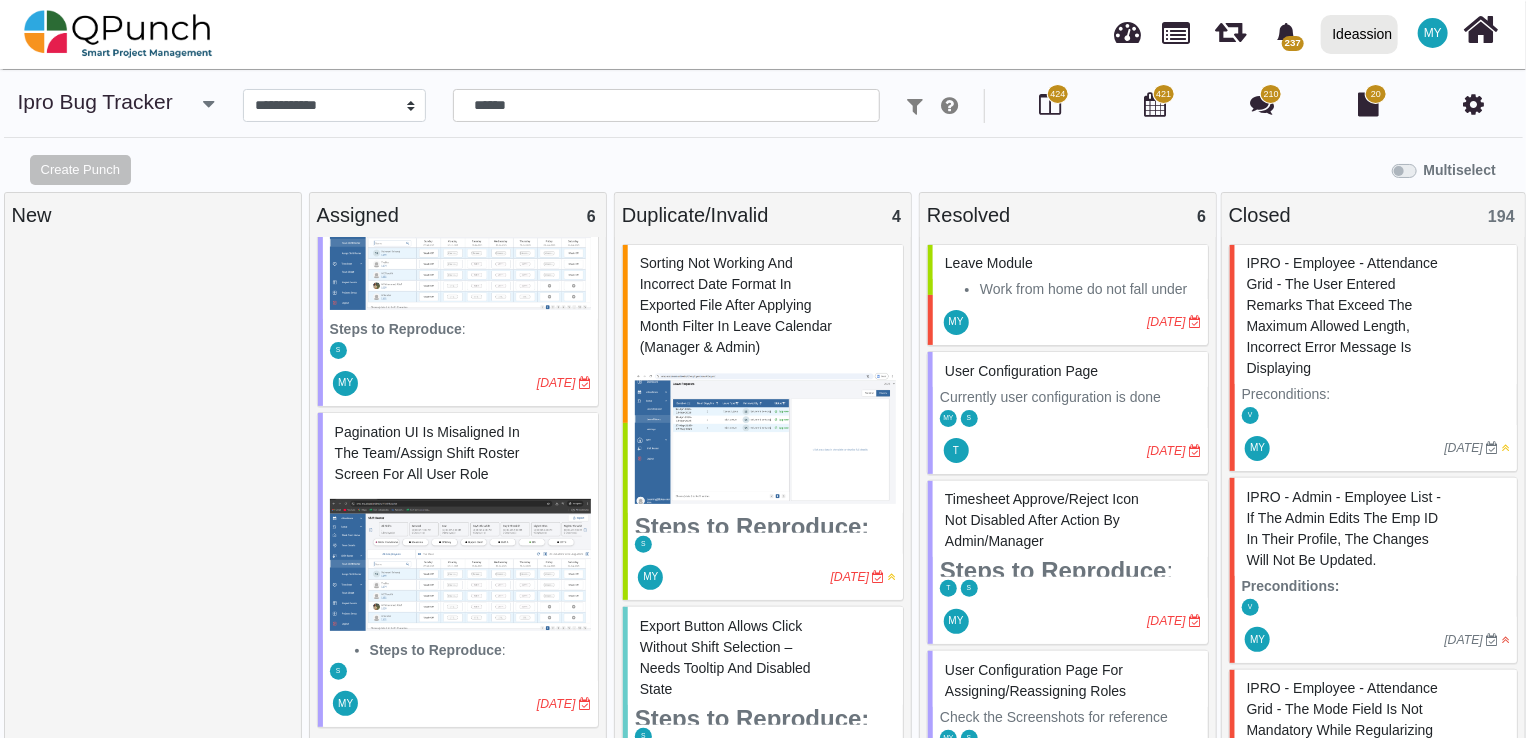 click on "Pagination UI is misaligned in the Team/Assign Shift Roster screen for all user role" at bounding box center [427, 453] 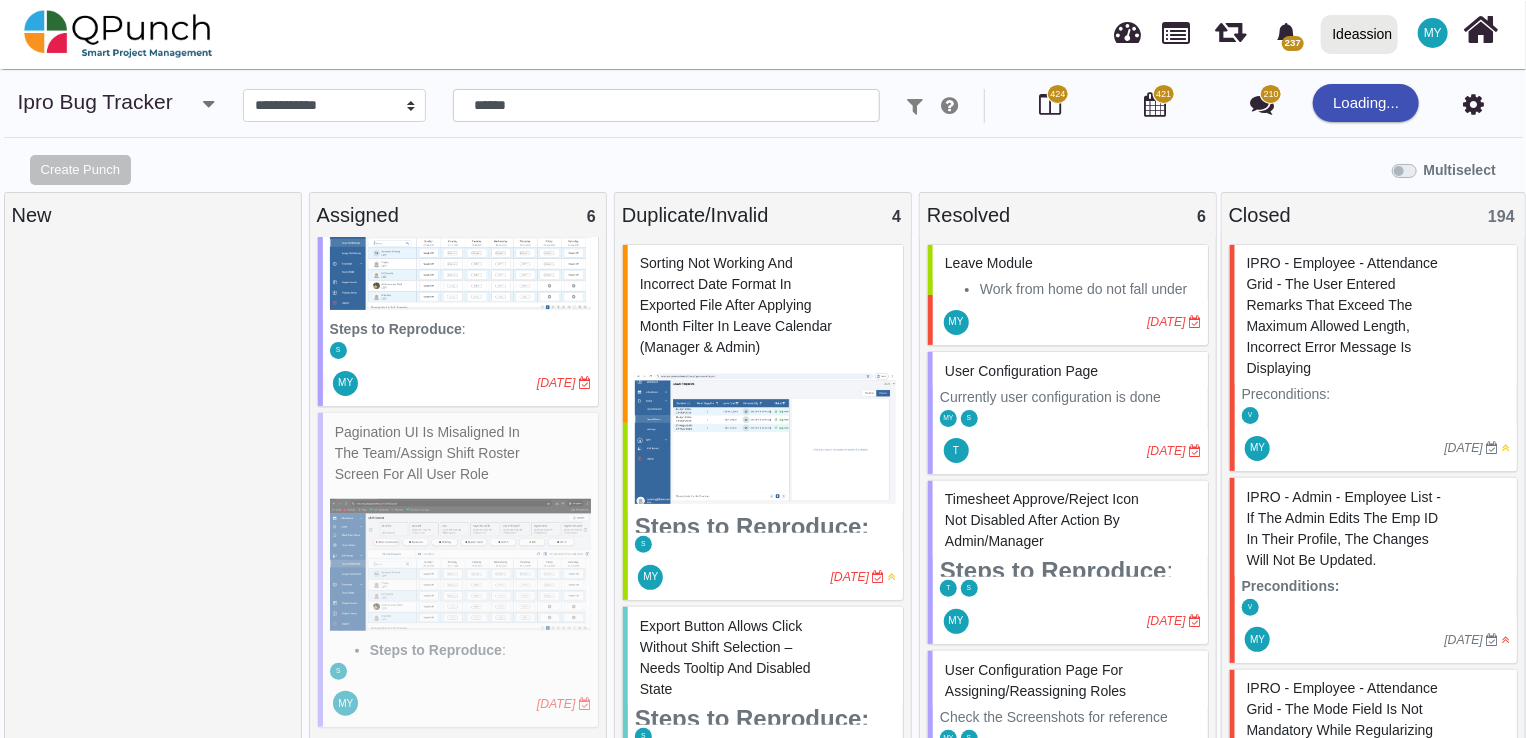 select on "***" 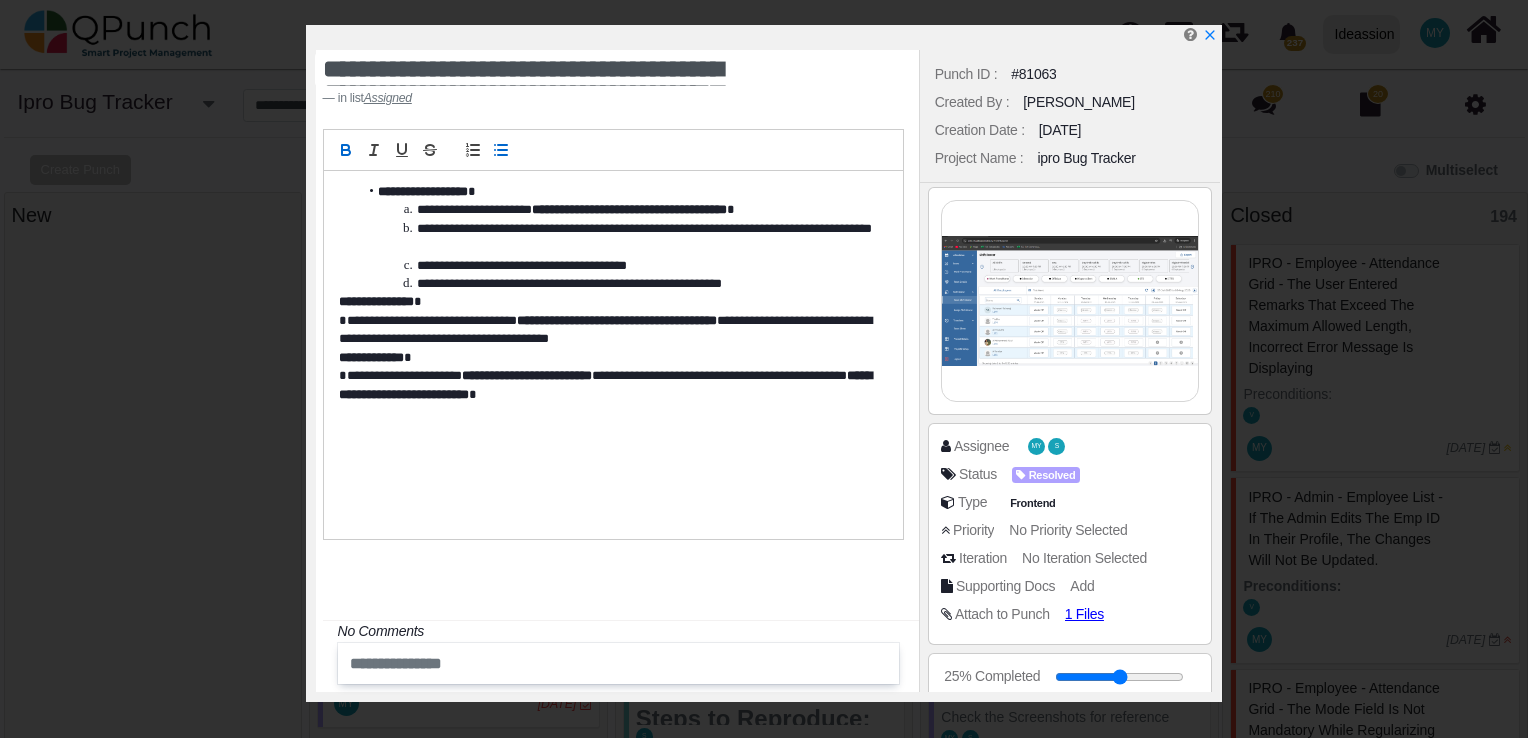 click on "#81063" at bounding box center (1033, 74) 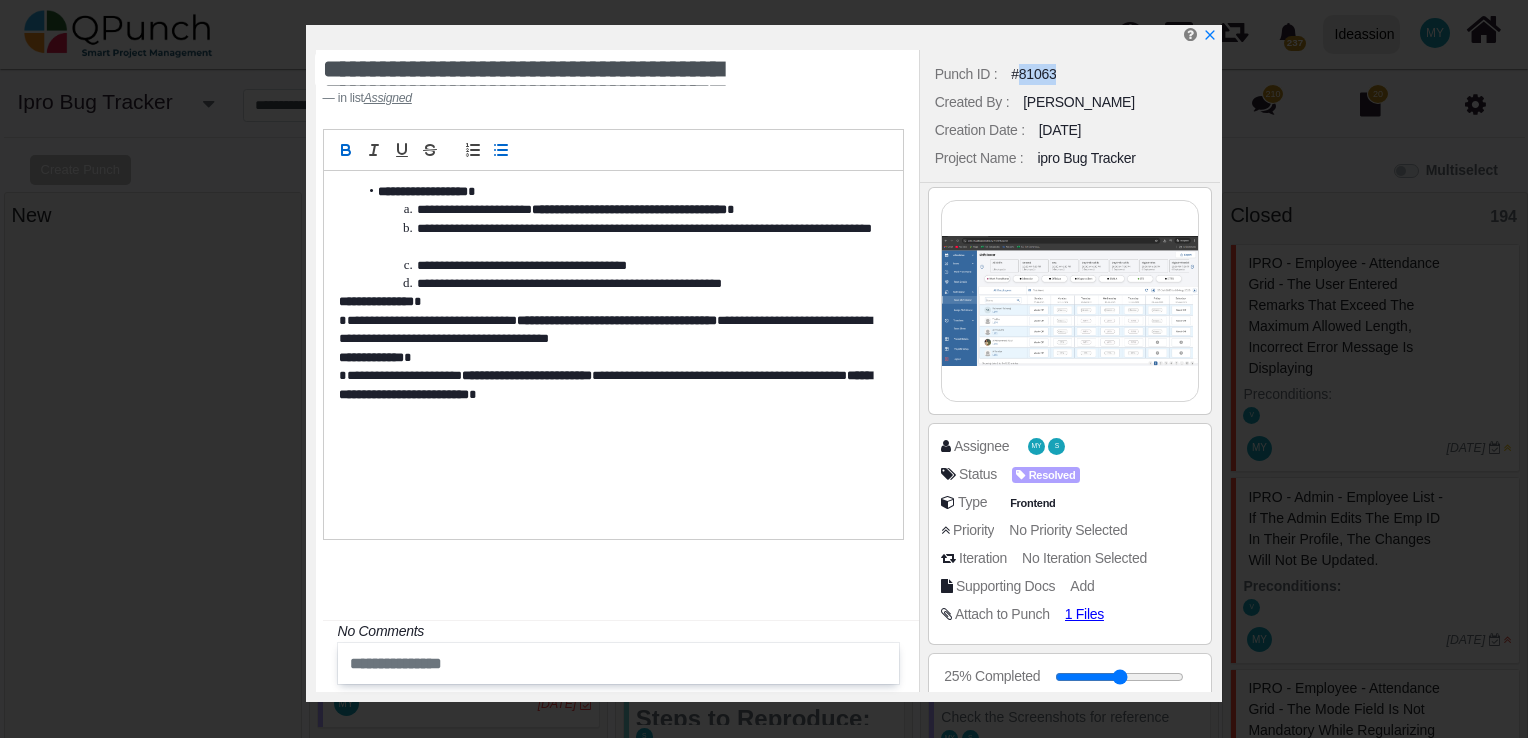 click on "#81063" at bounding box center (1033, 74) 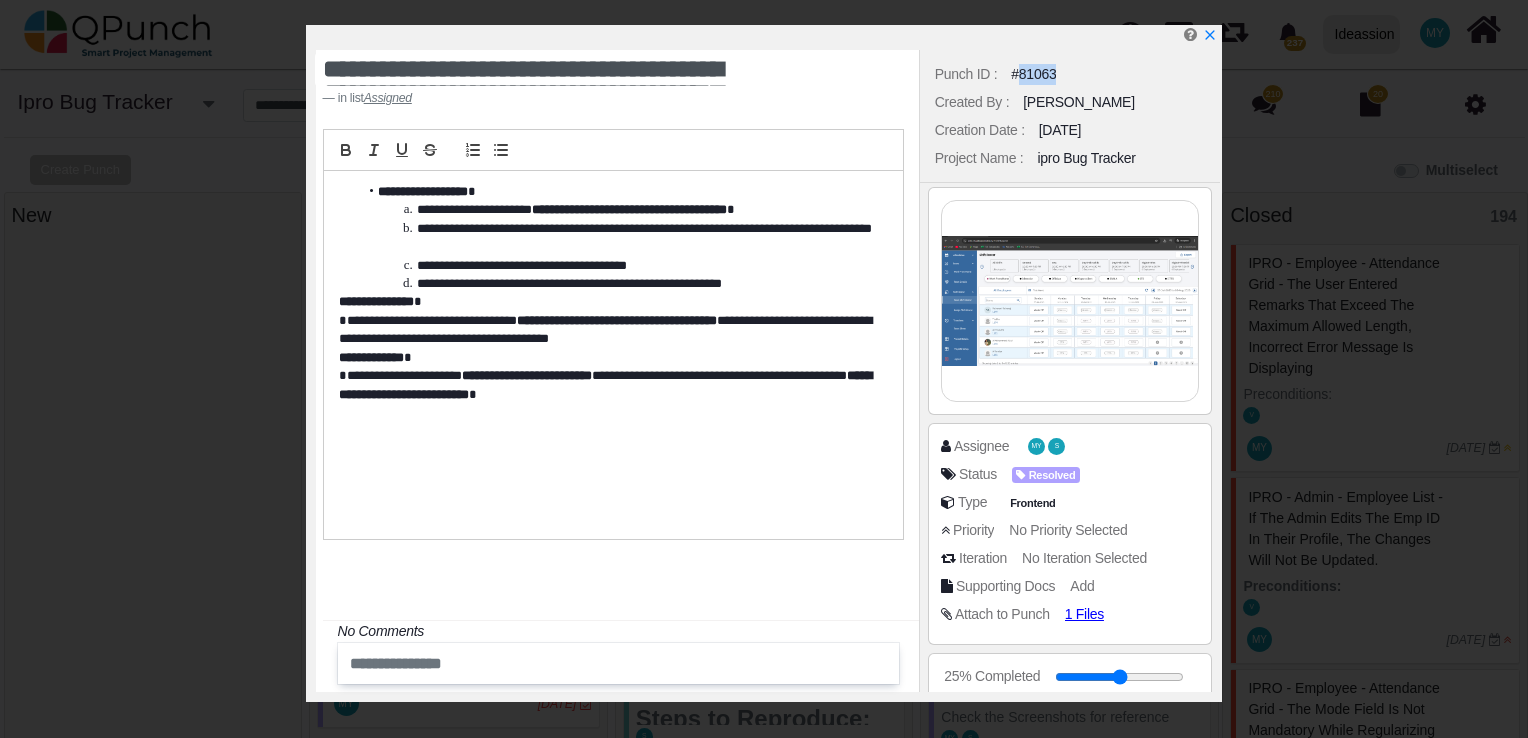 copy on "81063" 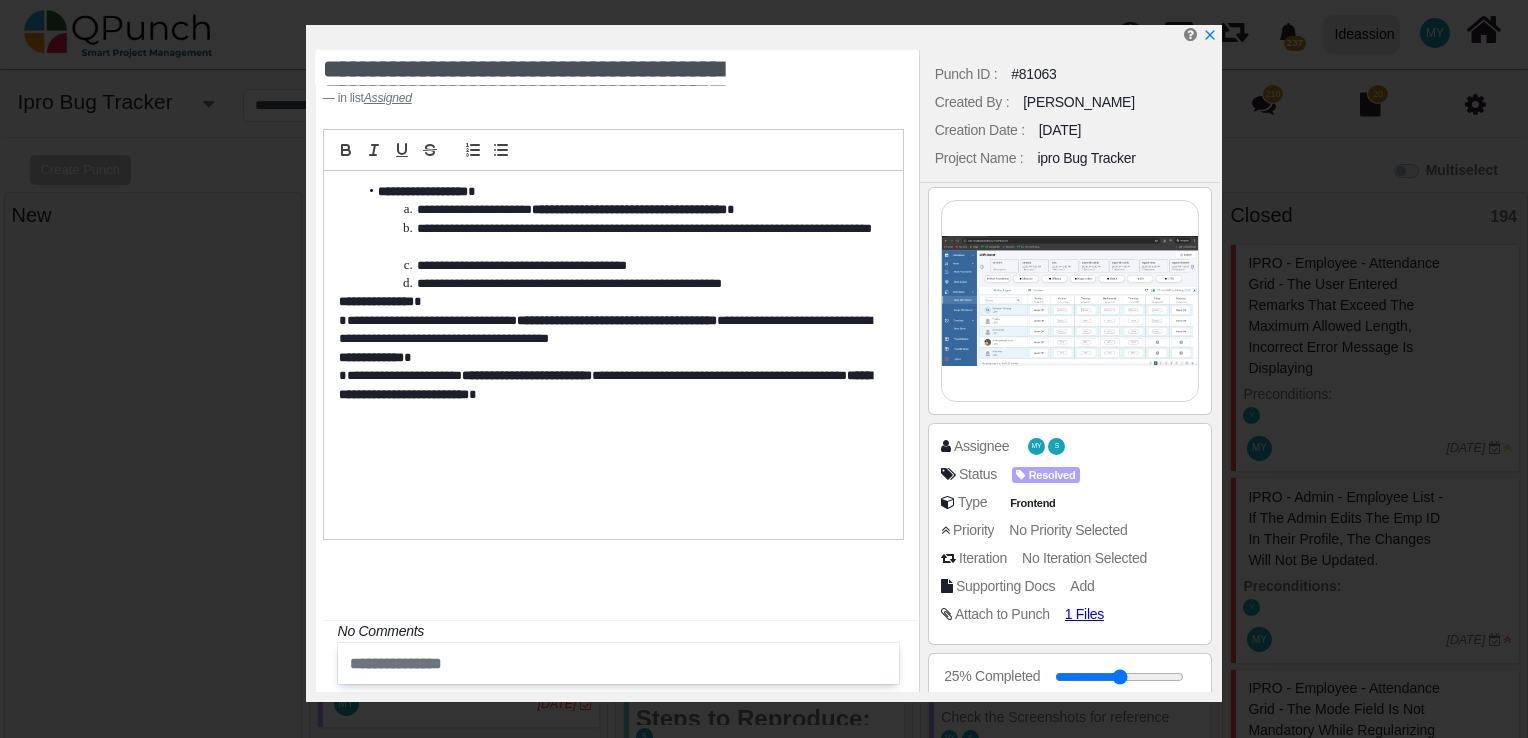 click on "in list
Assigned" at bounding box center (562, 98) 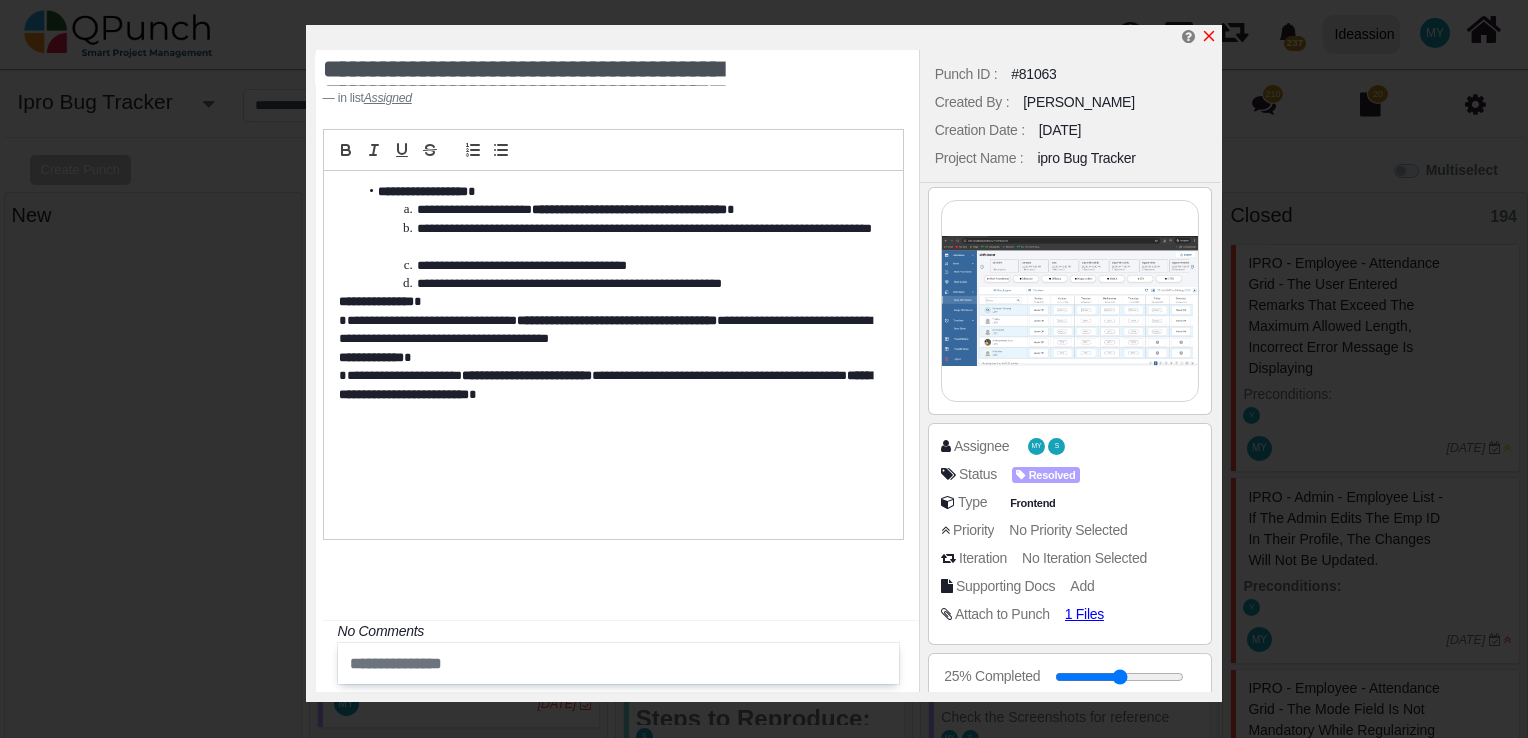 click 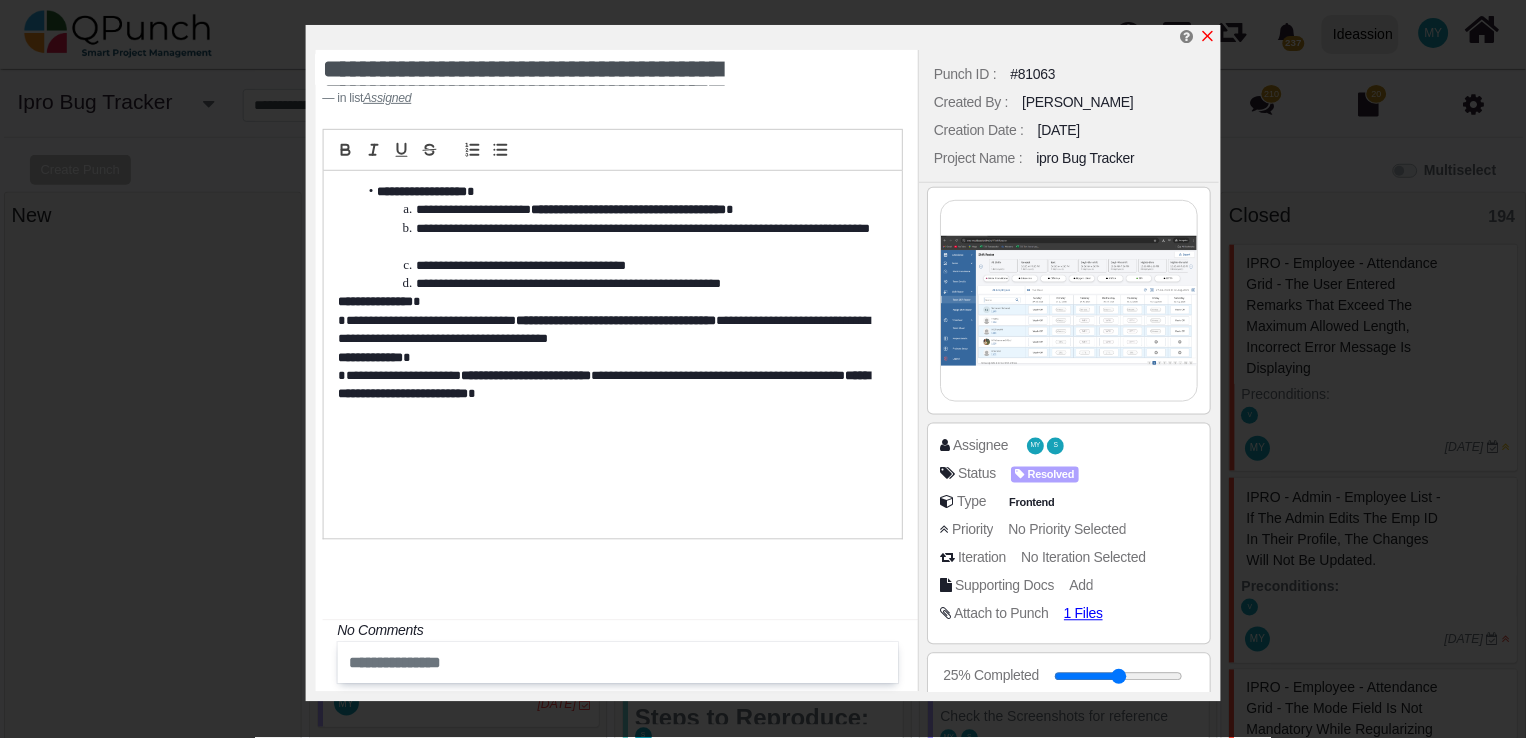 scroll, scrollTop: 705, scrollLeft: 0, axis: vertical 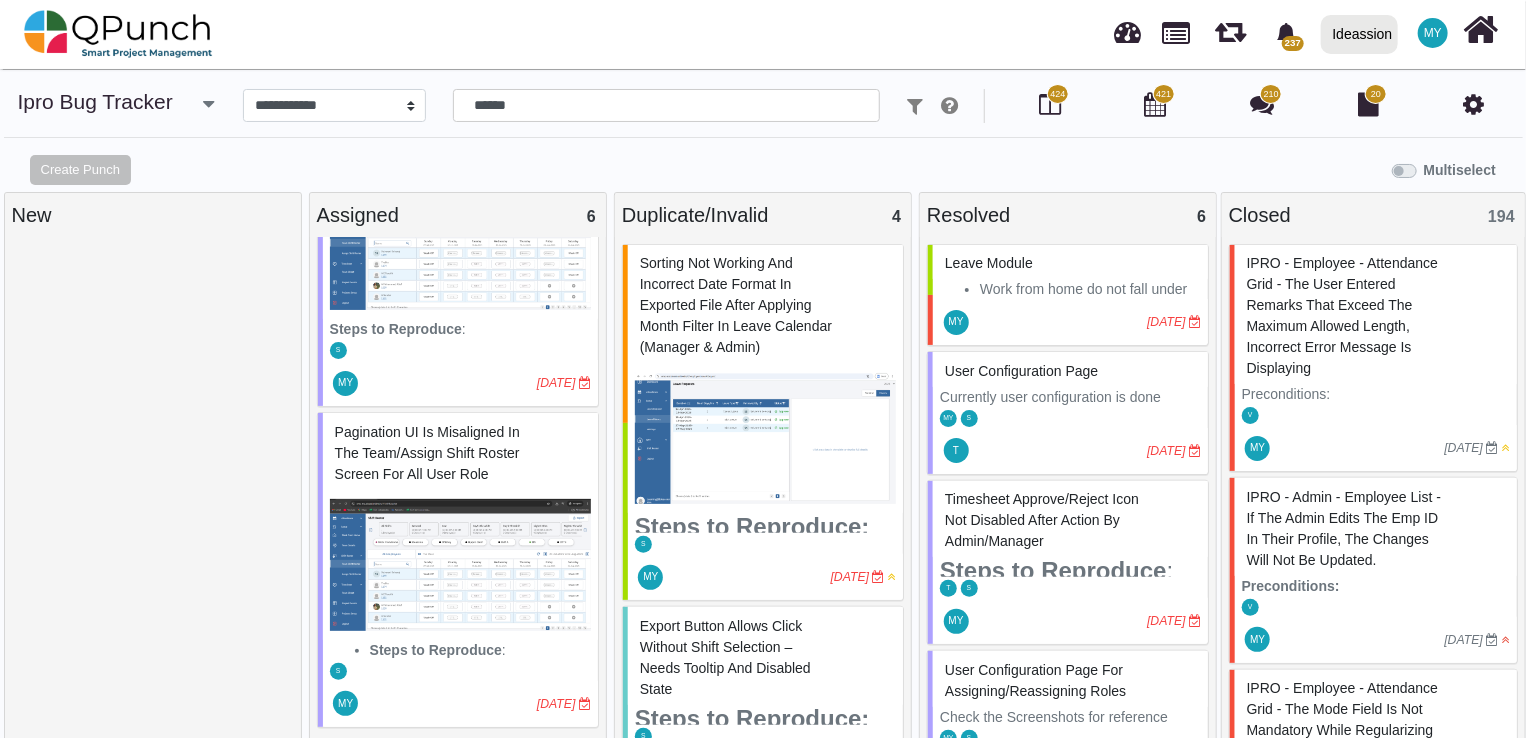 click on "Multiselect" at bounding box center [954, 168] 